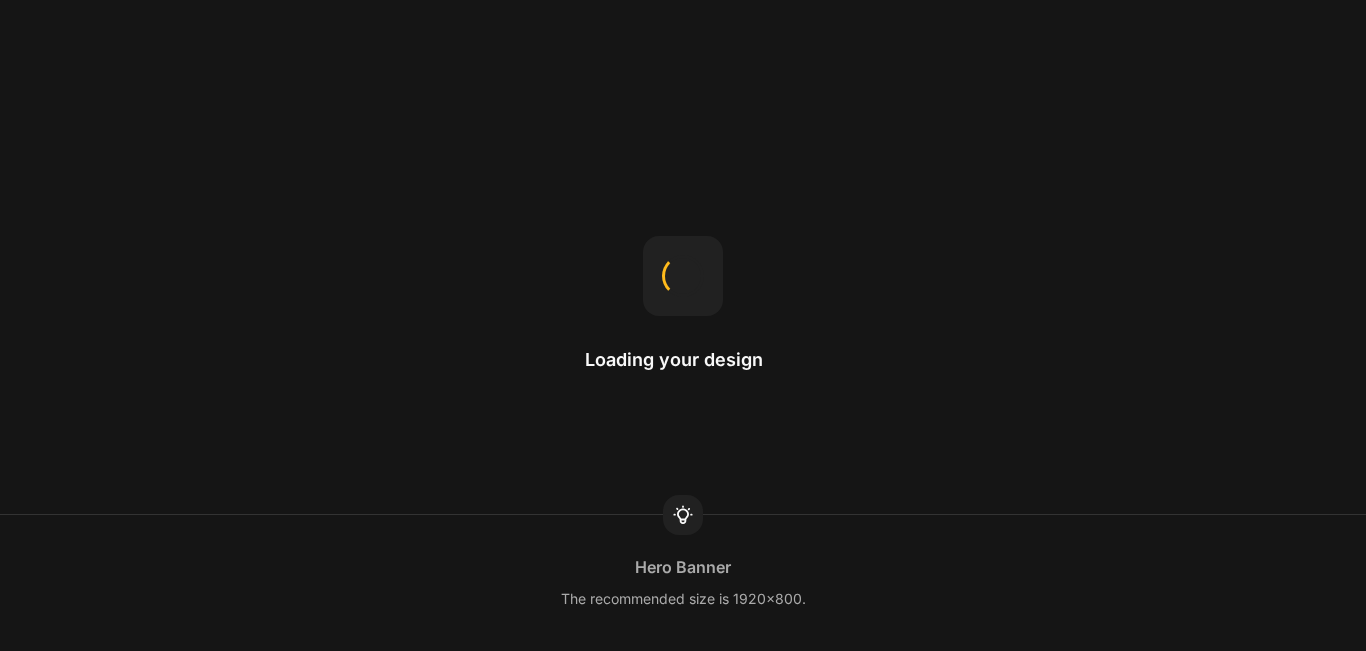scroll, scrollTop: 0, scrollLeft: 0, axis: both 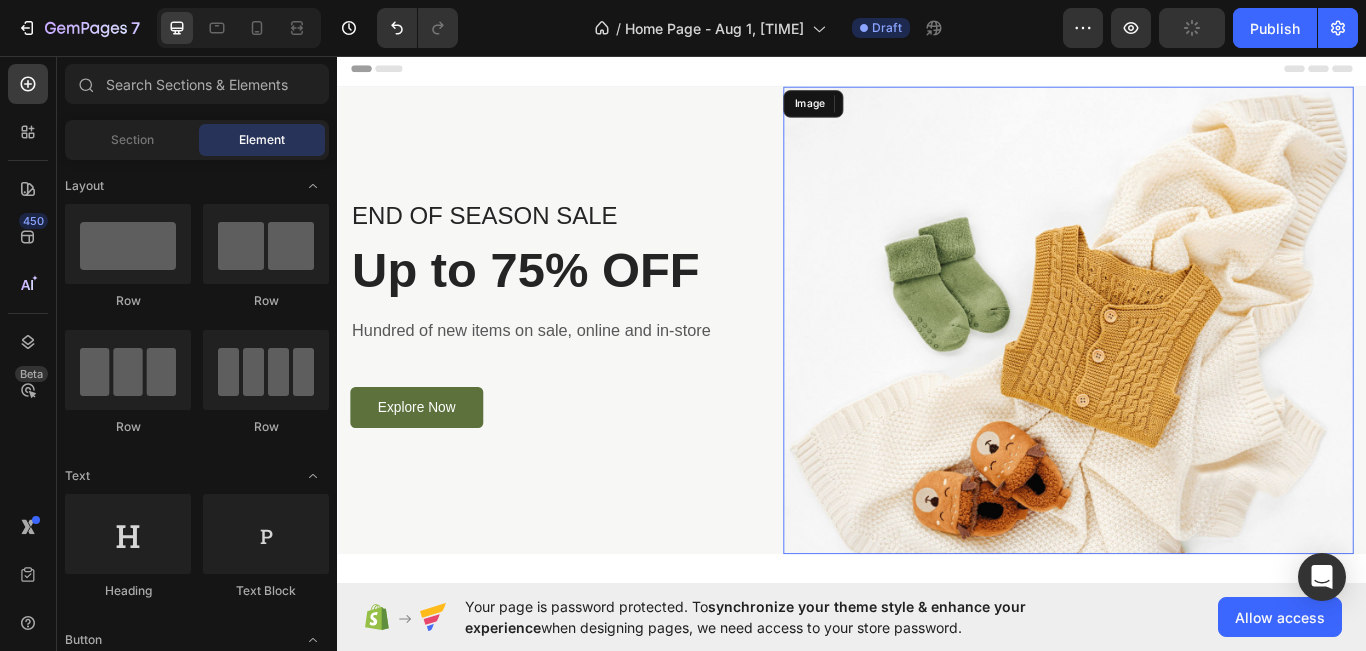 click at bounding box center (1189, 364) 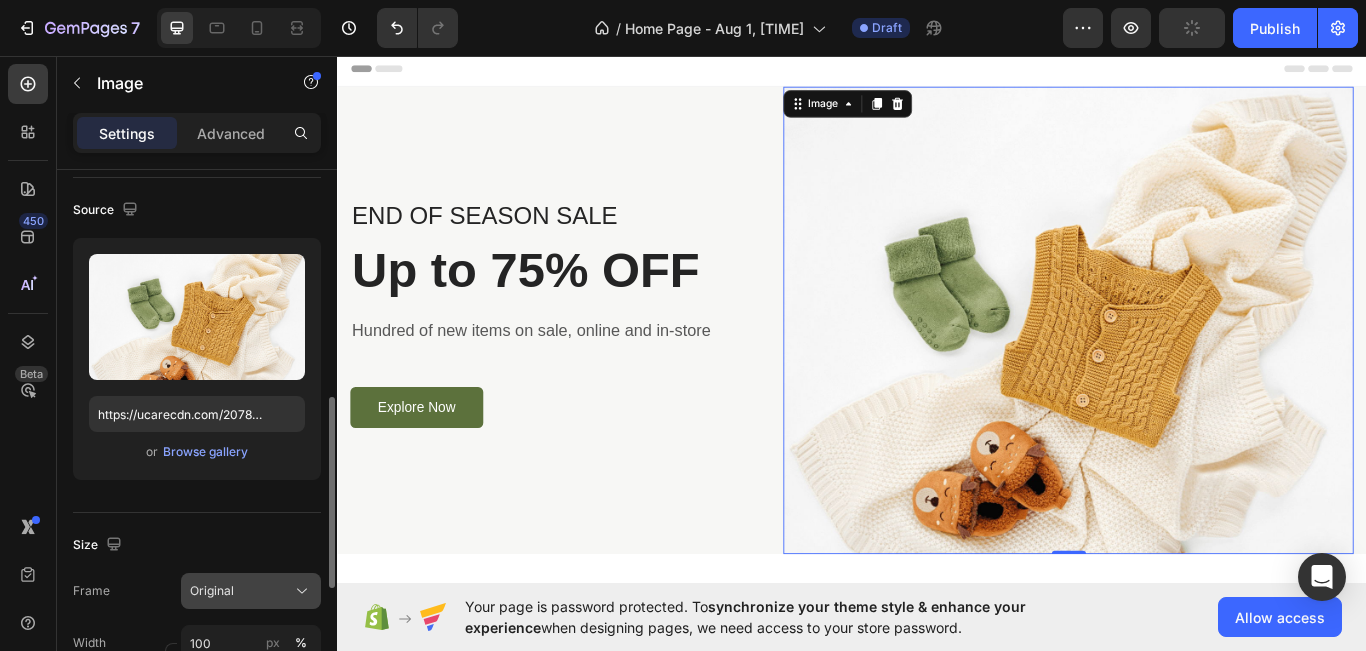 scroll, scrollTop: 266, scrollLeft: 0, axis: vertical 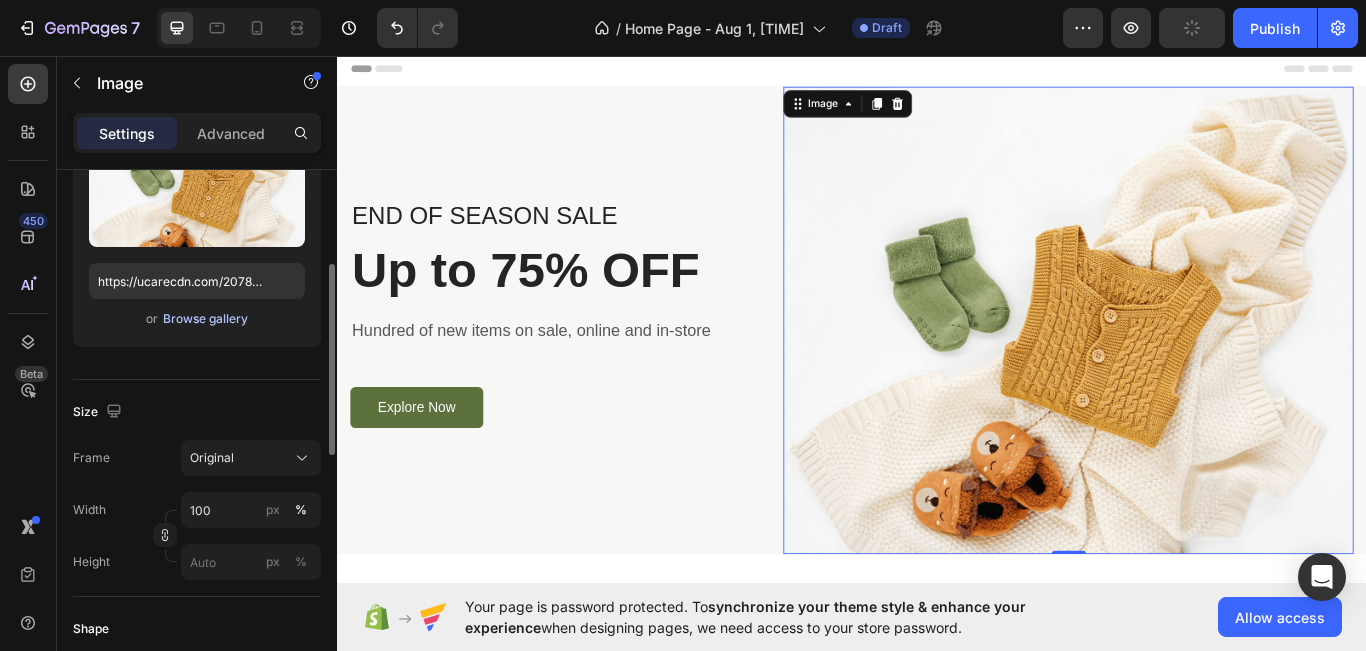 click on "Browse gallery" at bounding box center (205, 319) 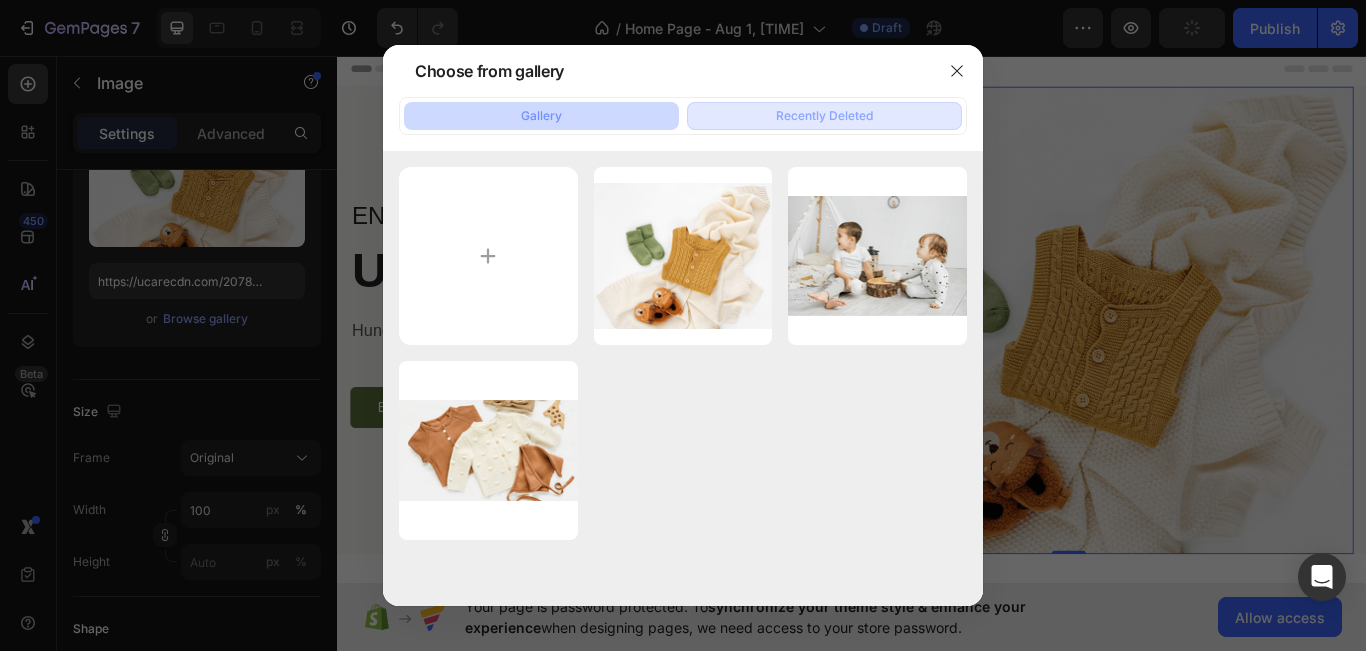 click on "Recently Deleted" 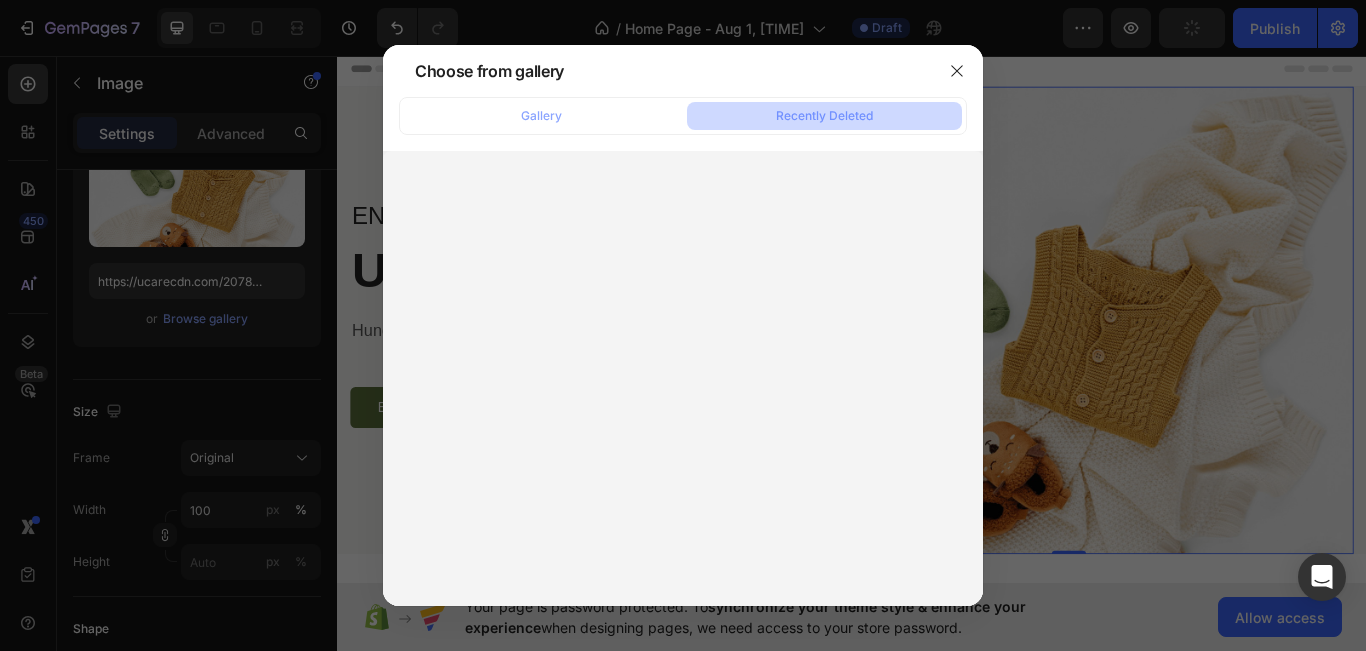 click on "Gallery Recently Deleted" 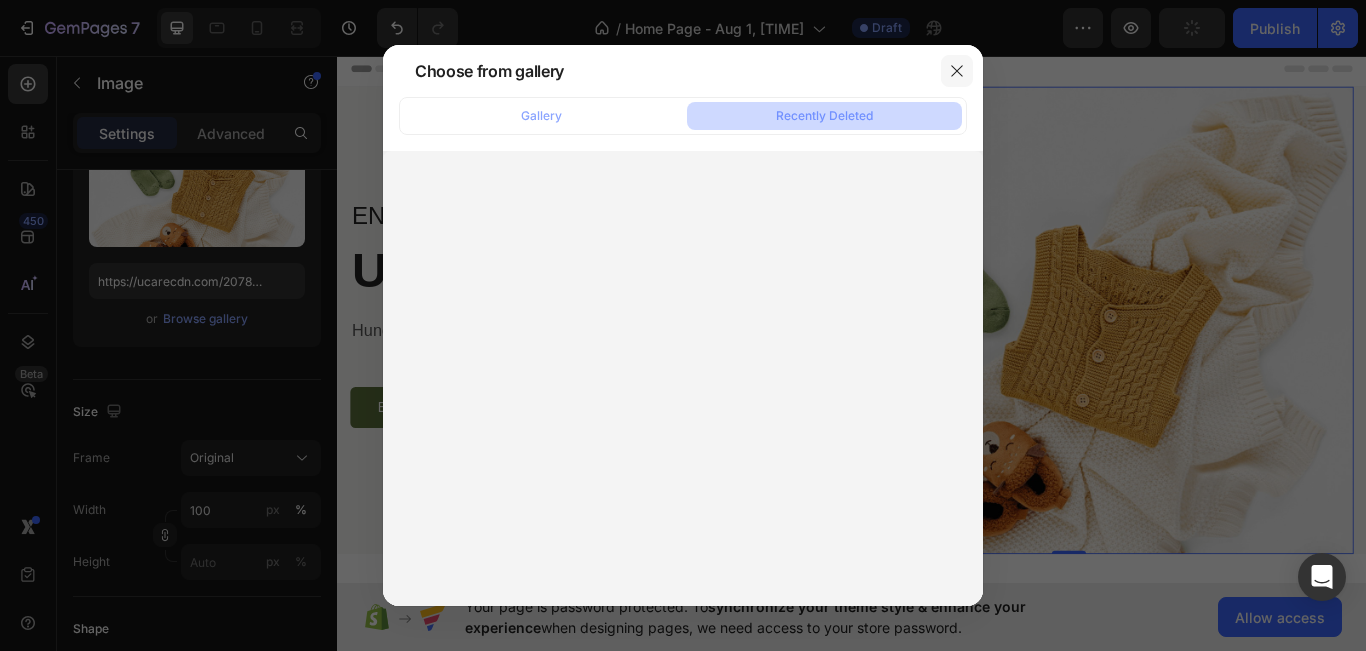 click 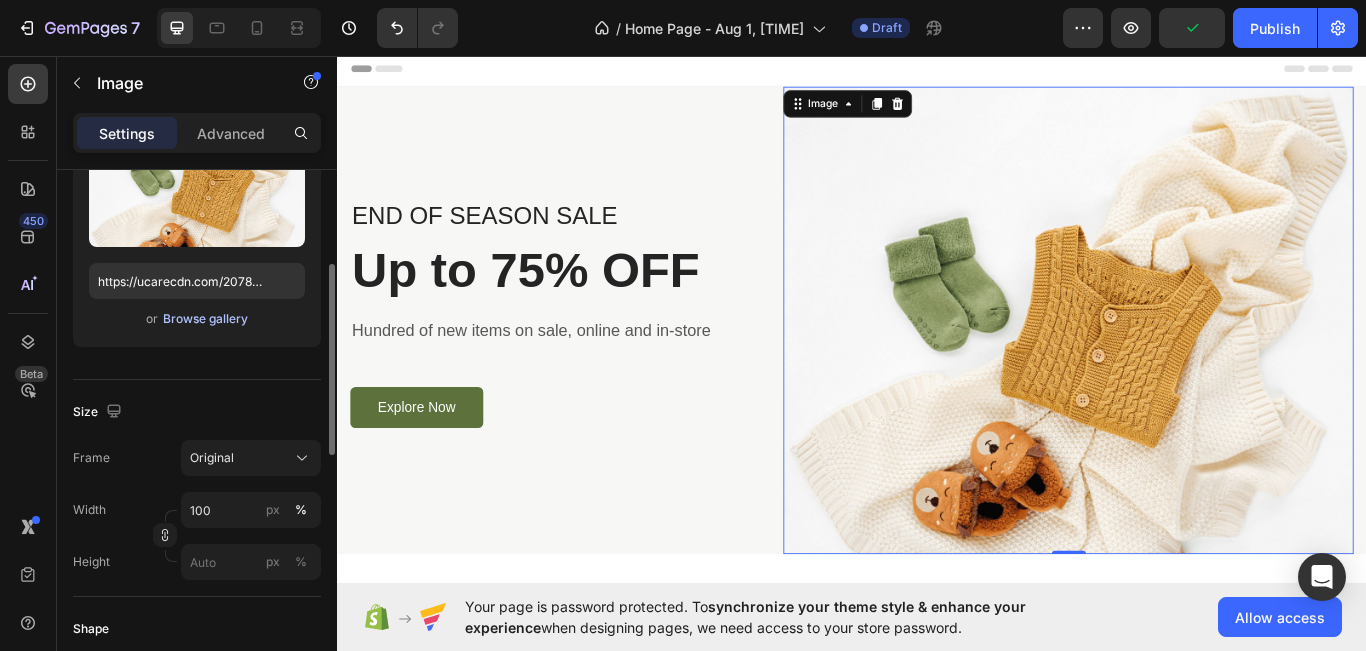 click on "Browse gallery" at bounding box center (205, 319) 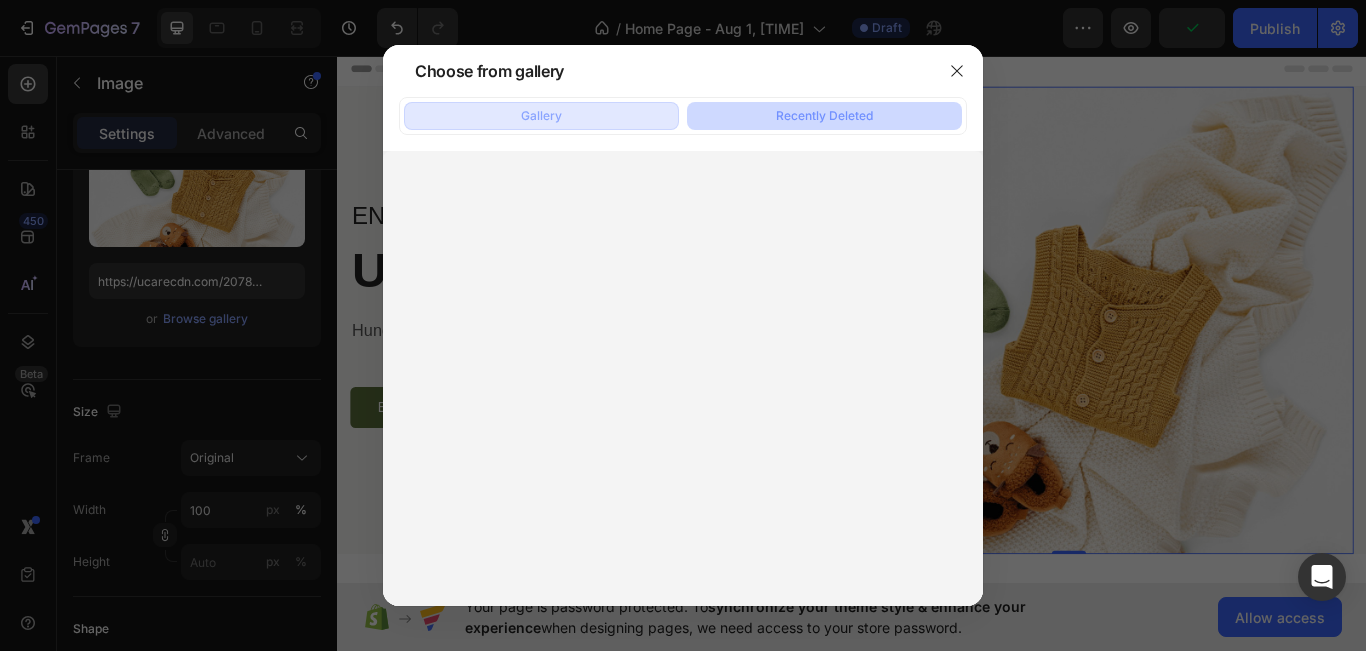 click on "Gallery" 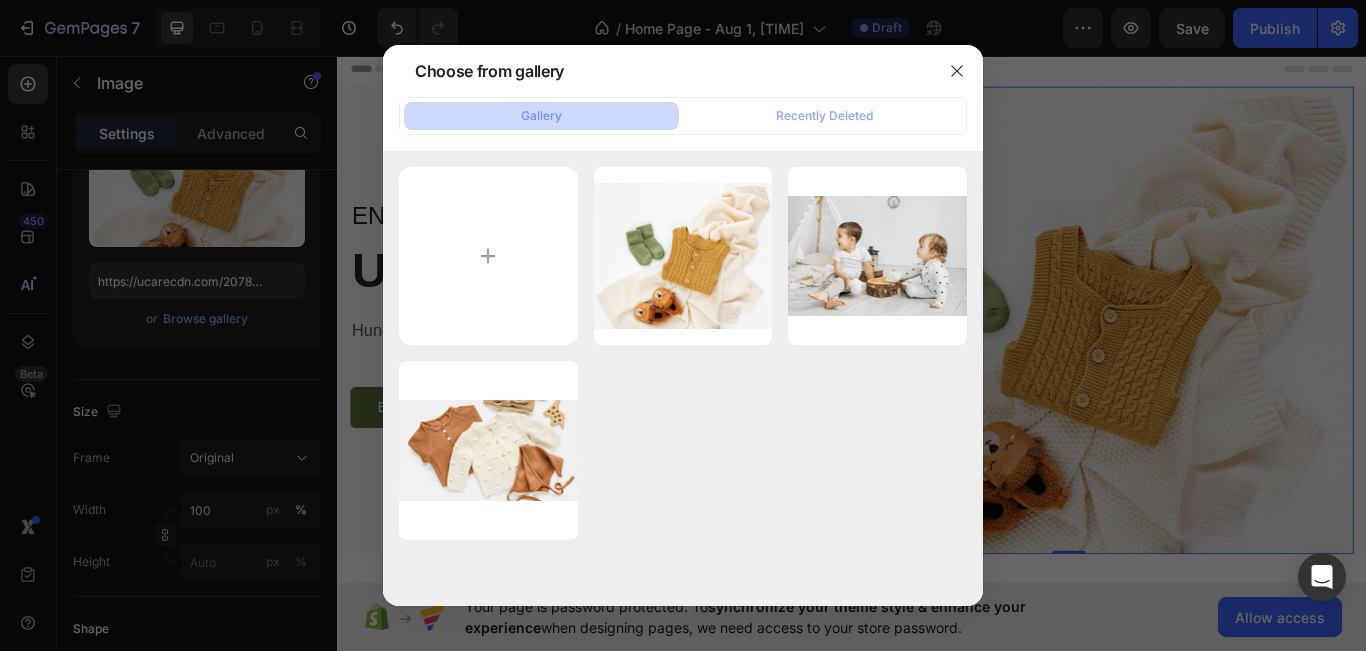 type on "C:\fakepath\pexels-victorfreitas-841130.jpg" 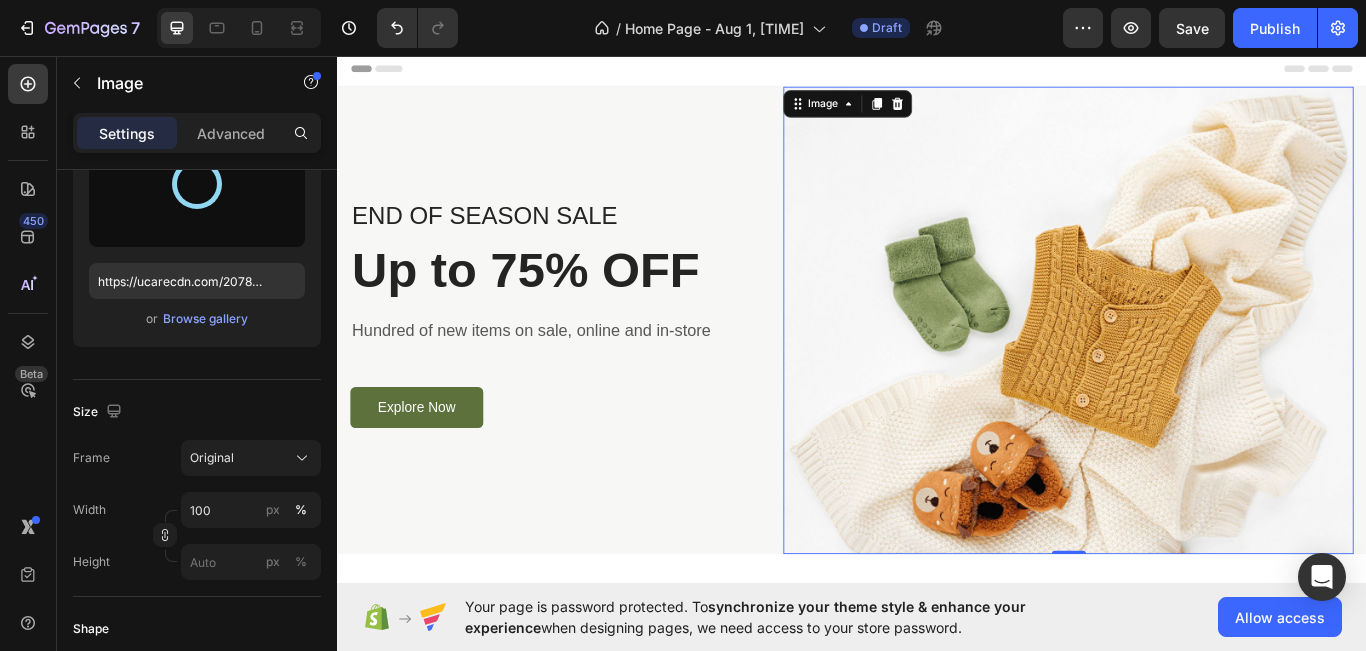 click on "Home Page - Aug 1, [TIME] Draft" 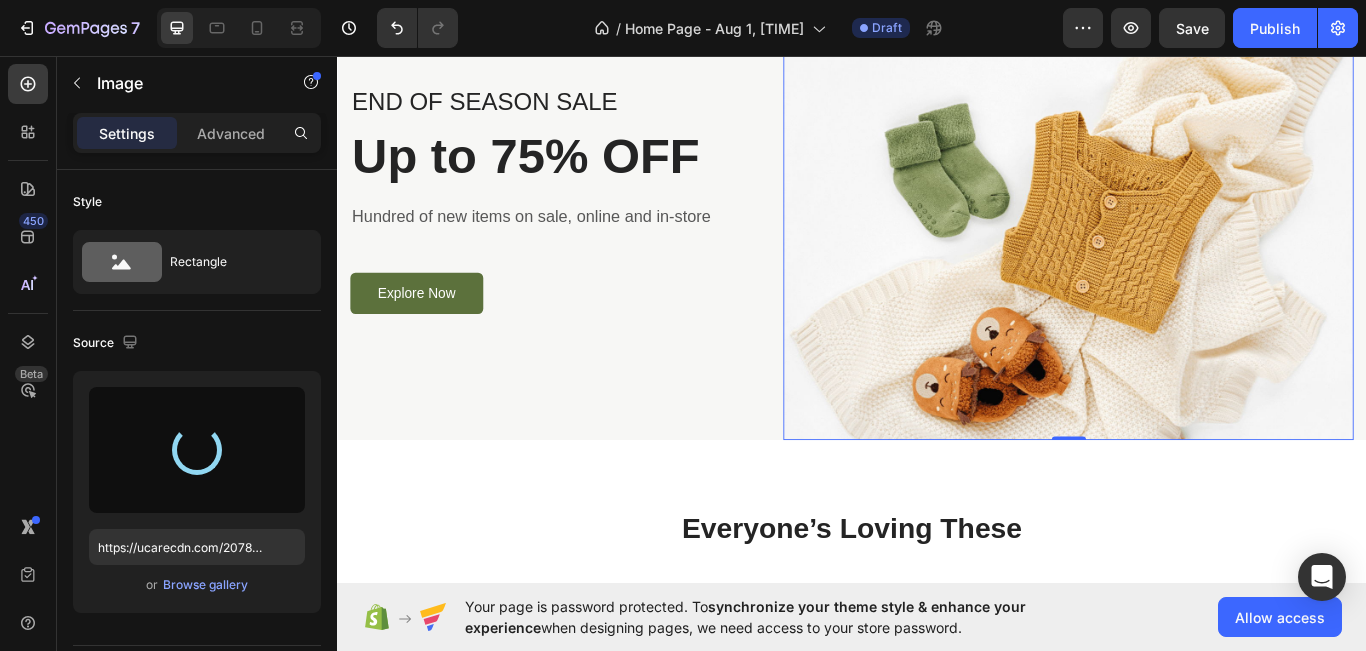 scroll, scrollTop: 0, scrollLeft: 0, axis: both 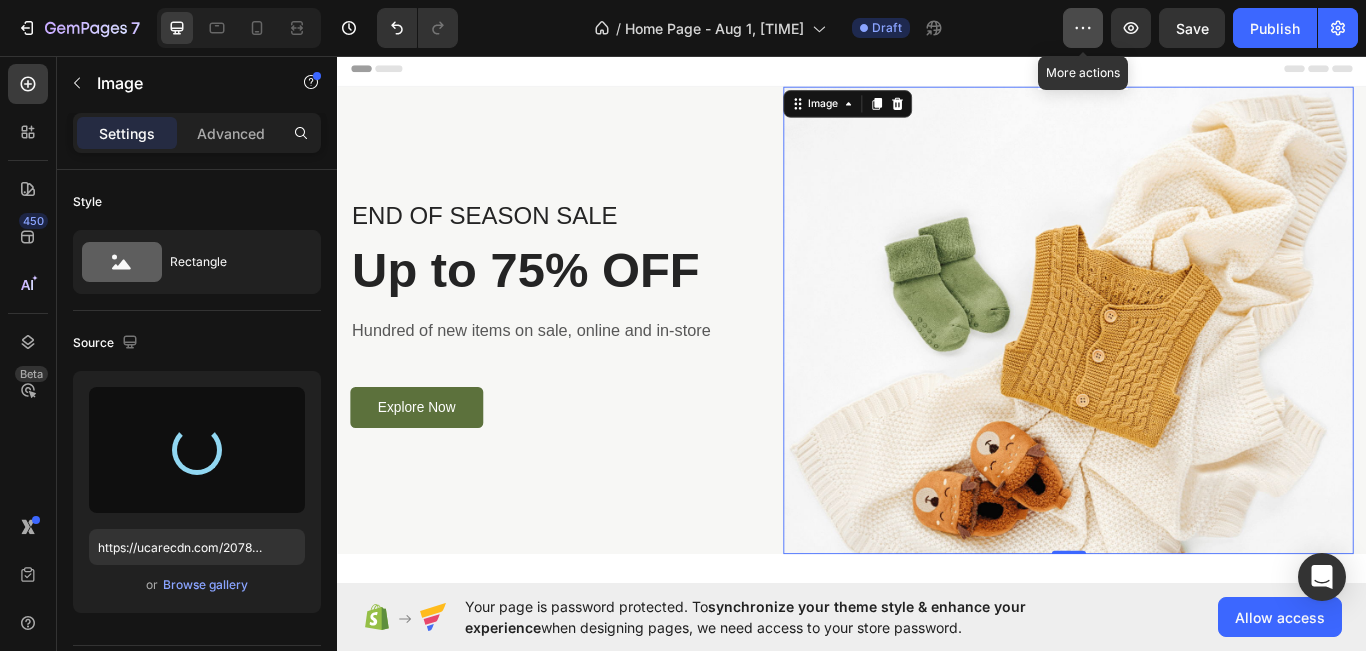 click 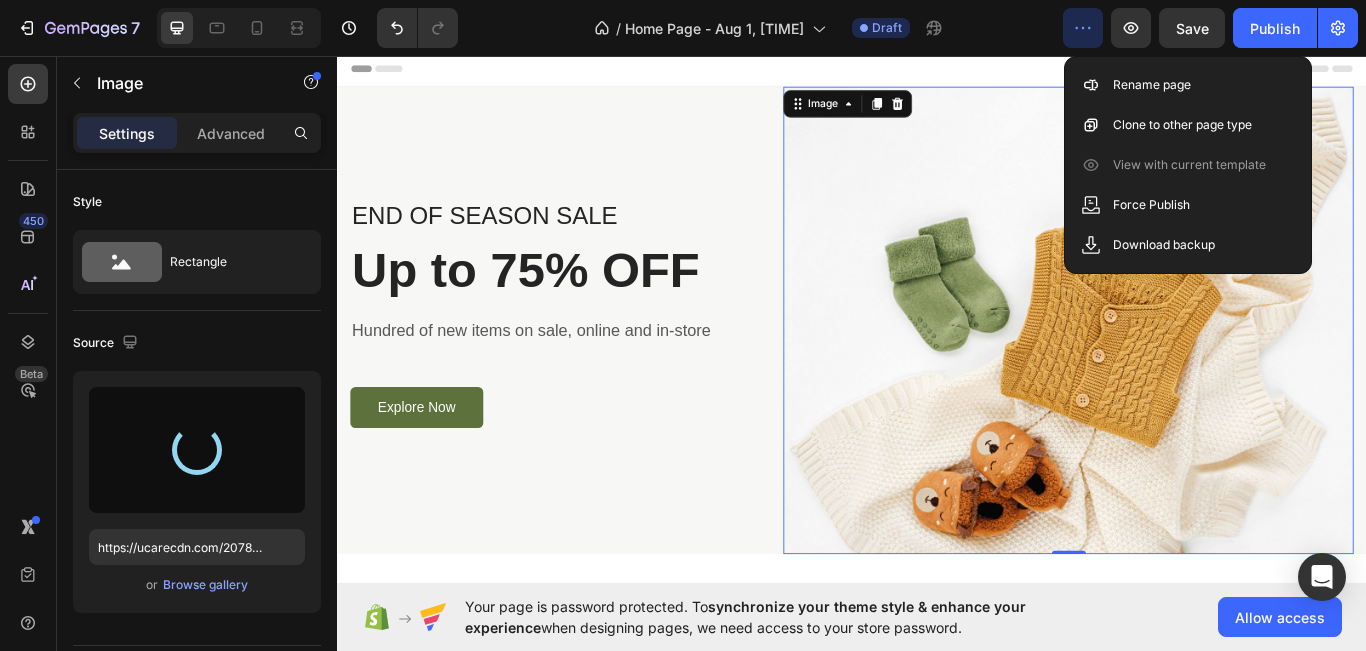 click 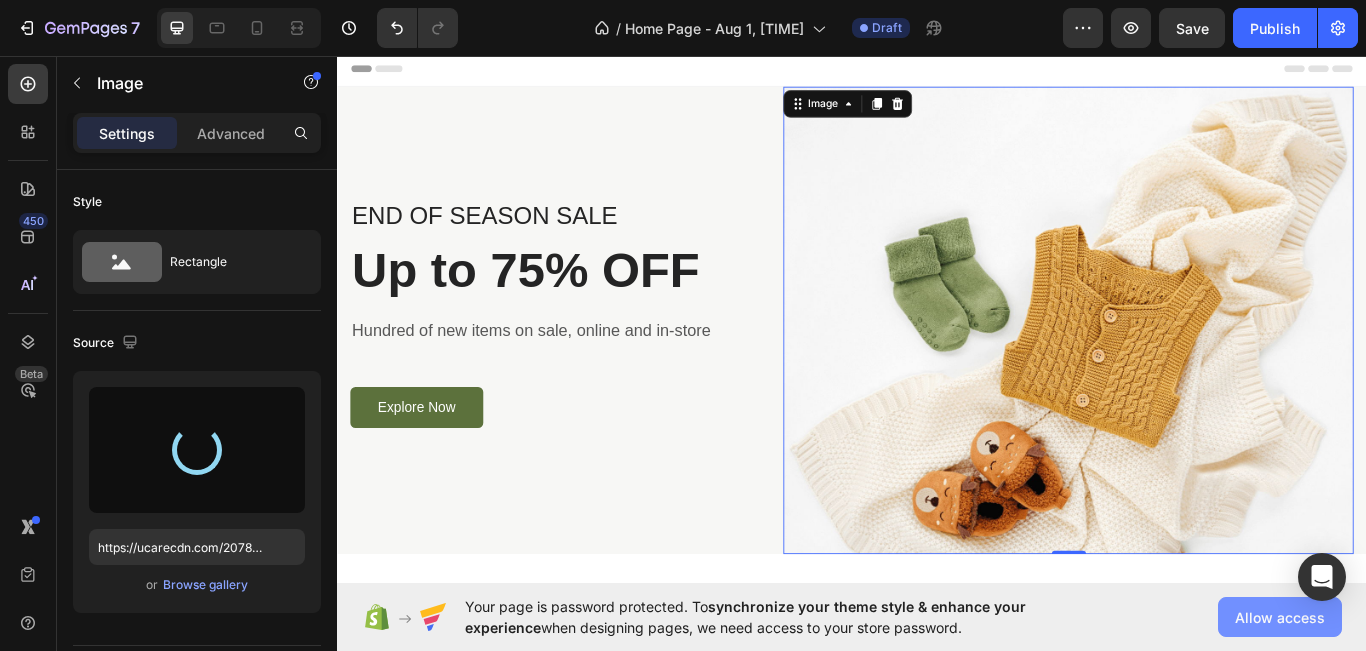 click on "Allow access" 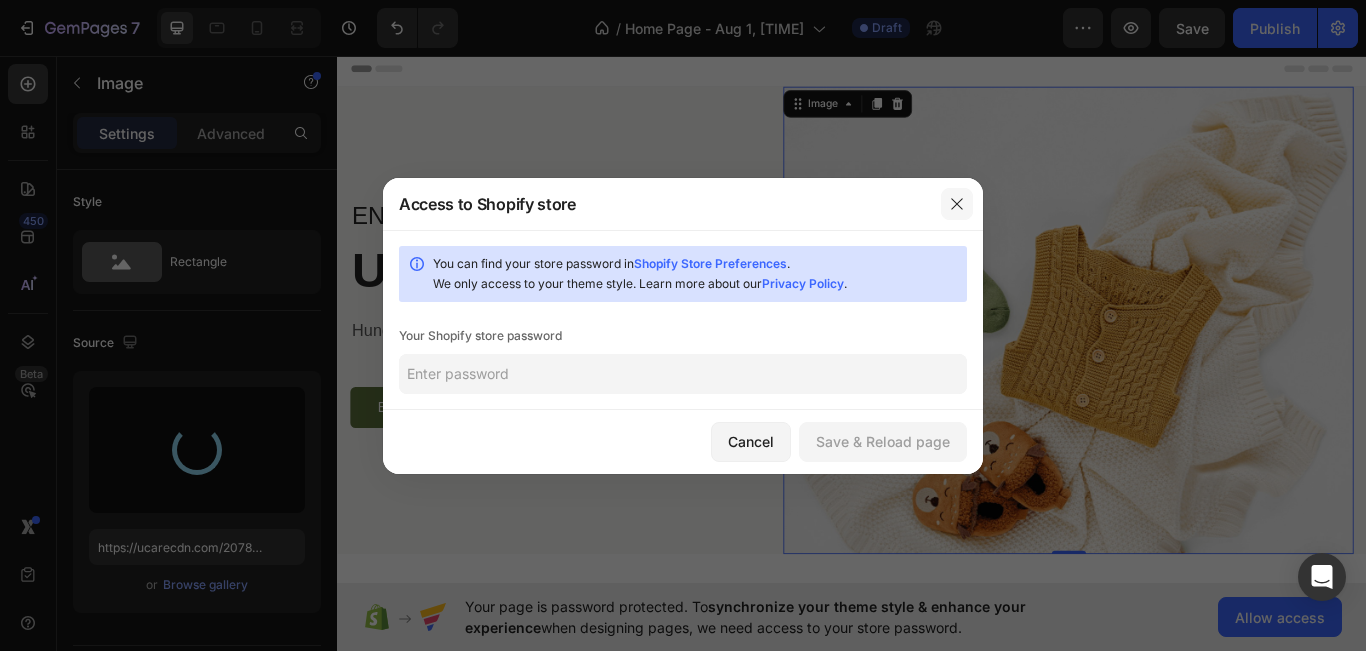 click 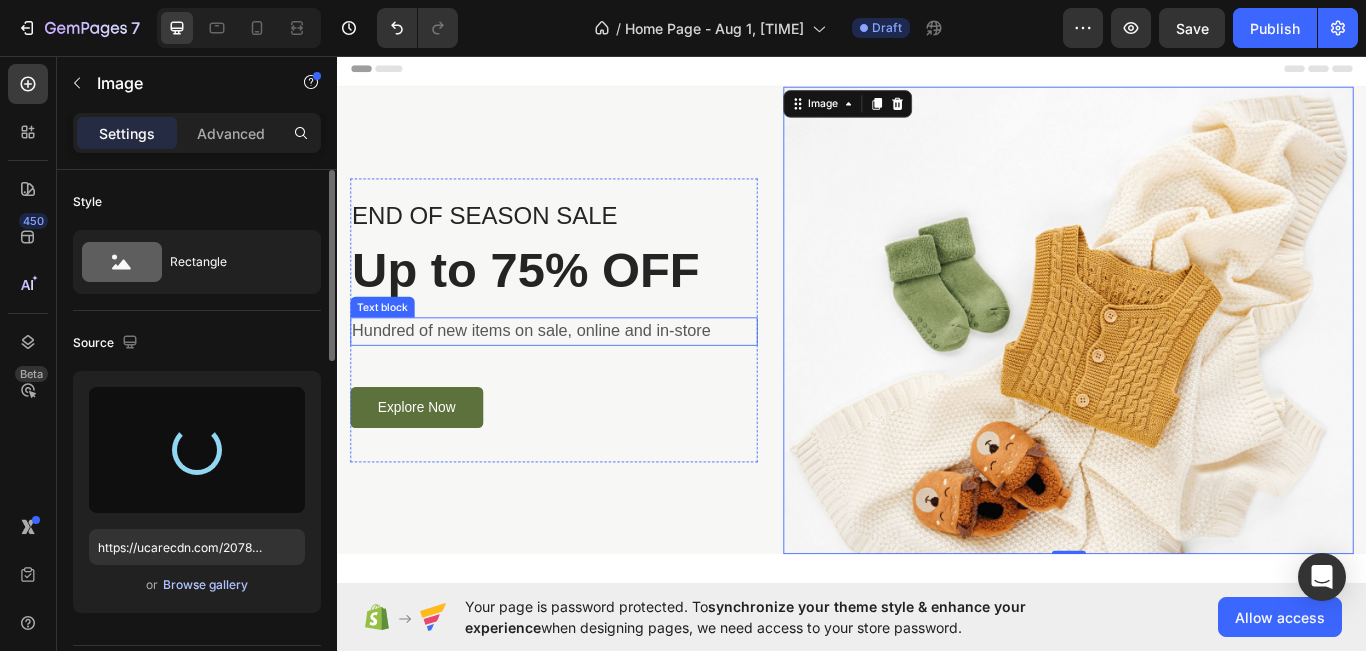 type on "https://cdn.shopify.com/s/files/1/0938/8045/1369/files/gempages_577913393357259280-bcd005ae-3fd1-4691-9cb9-9a947309d726.jpg" 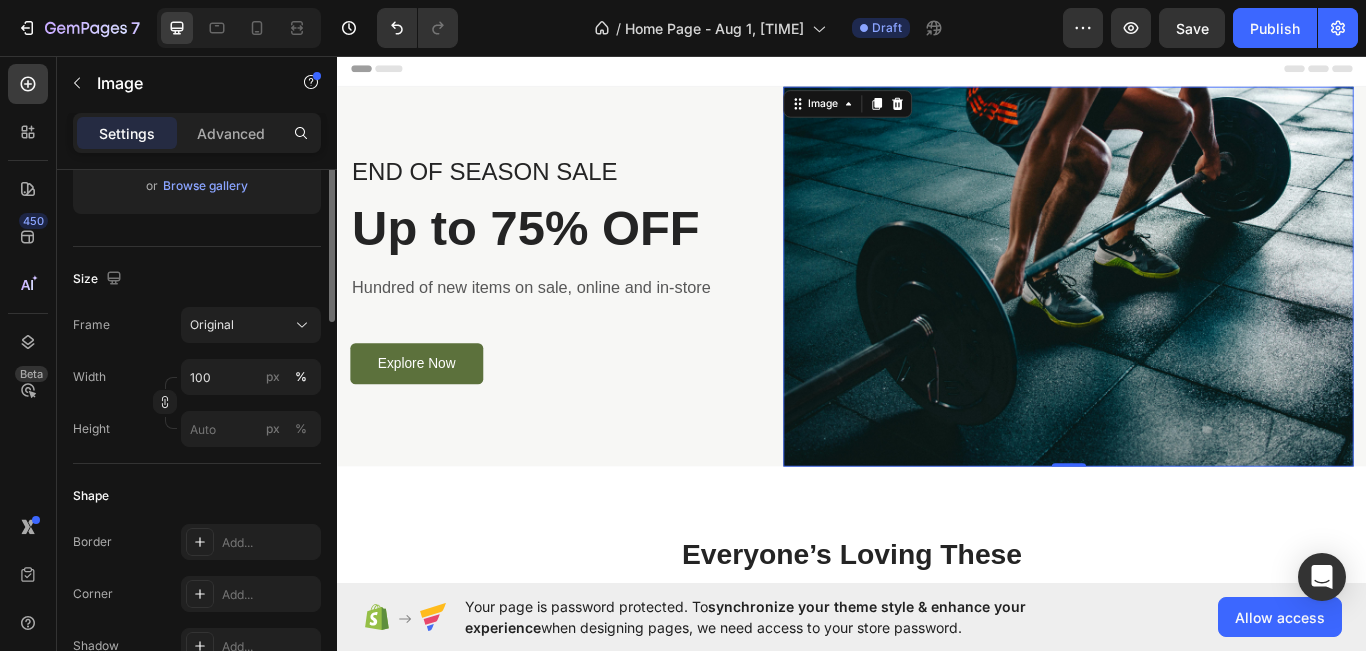 scroll, scrollTop: 665, scrollLeft: 0, axis: vertical 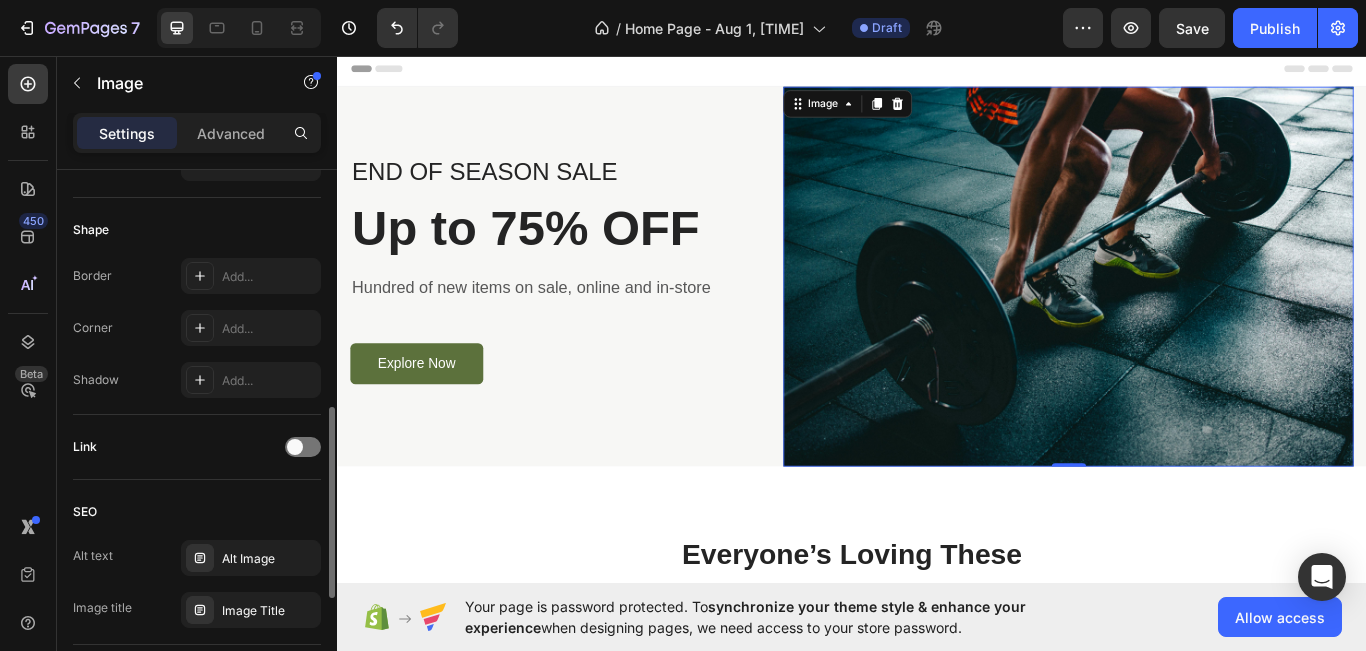 click at bounding box center (1189, 313) 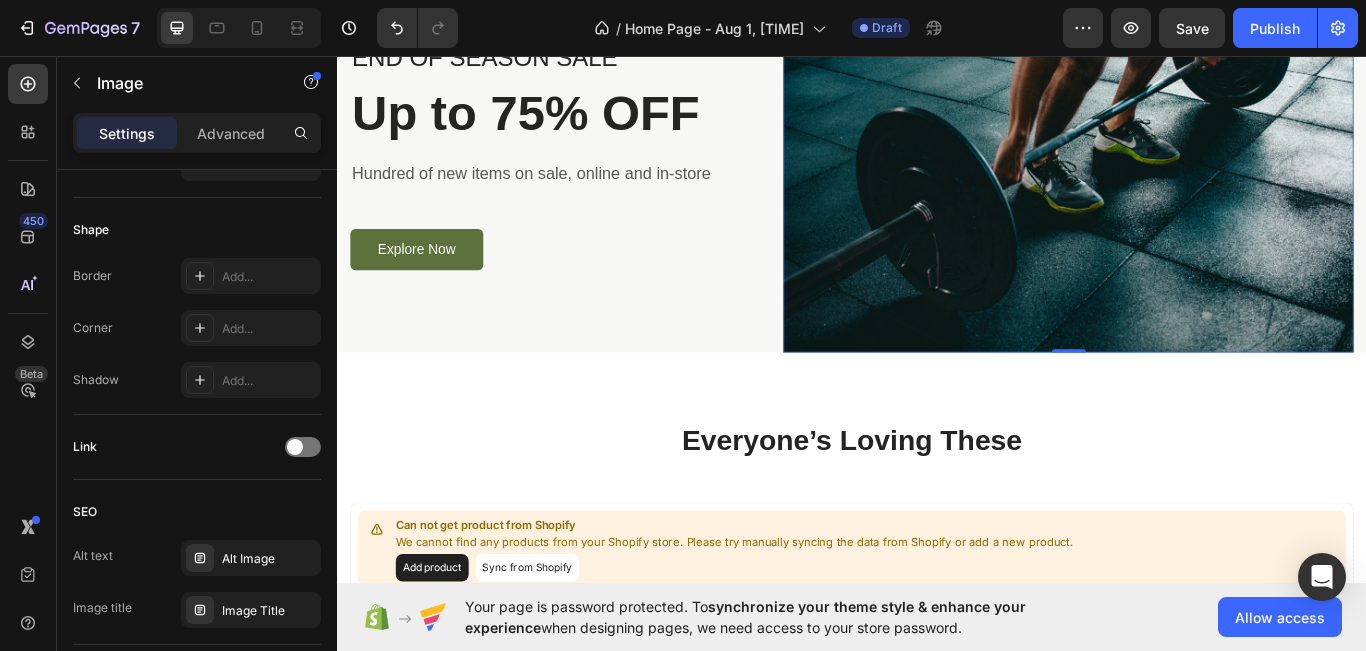 scroll, scrollTop: 0, scrollLeft: 0, axis: both 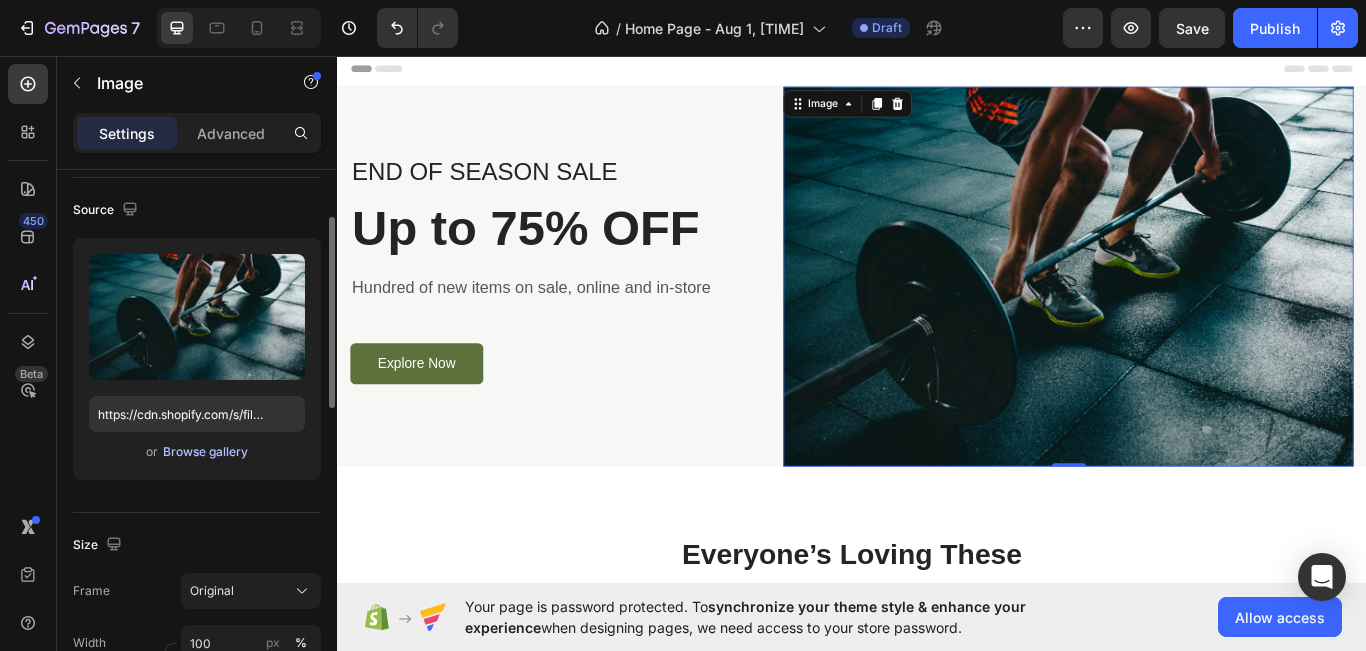 click on "Browse gallery" at bounding box center (205, 452) 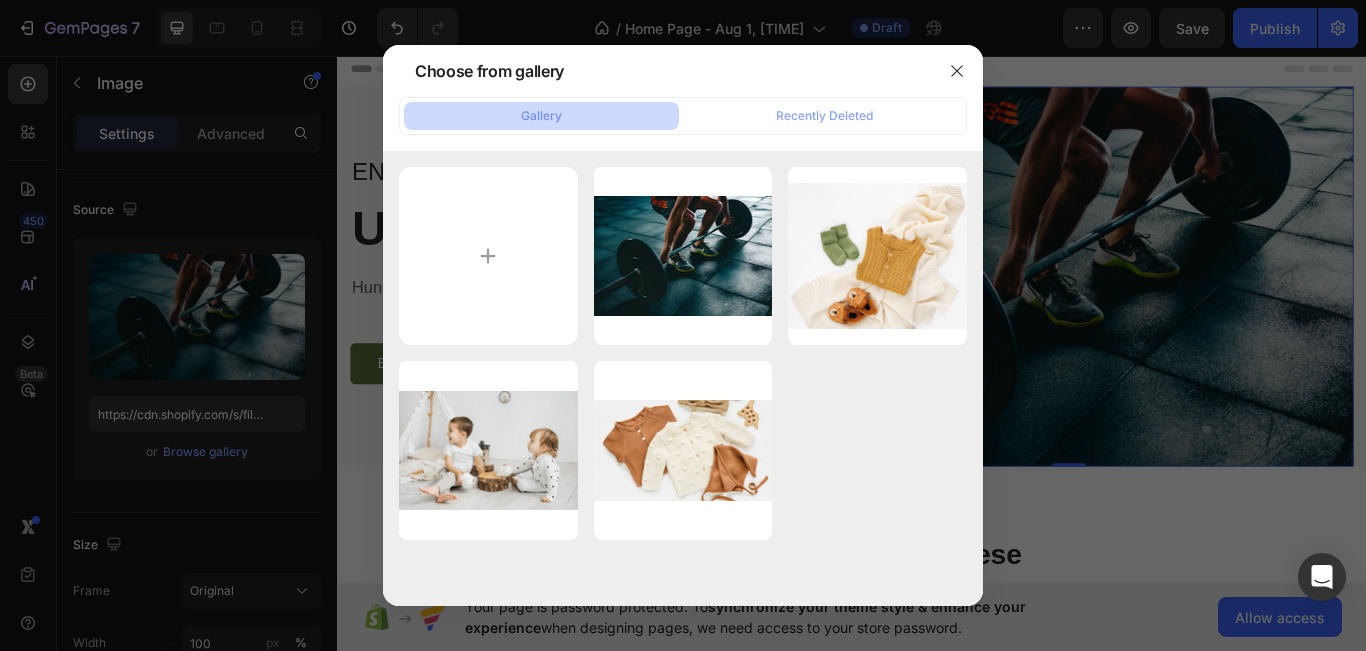 type on "C:\fakepath\pexels-zakaria-2827392.jpg" 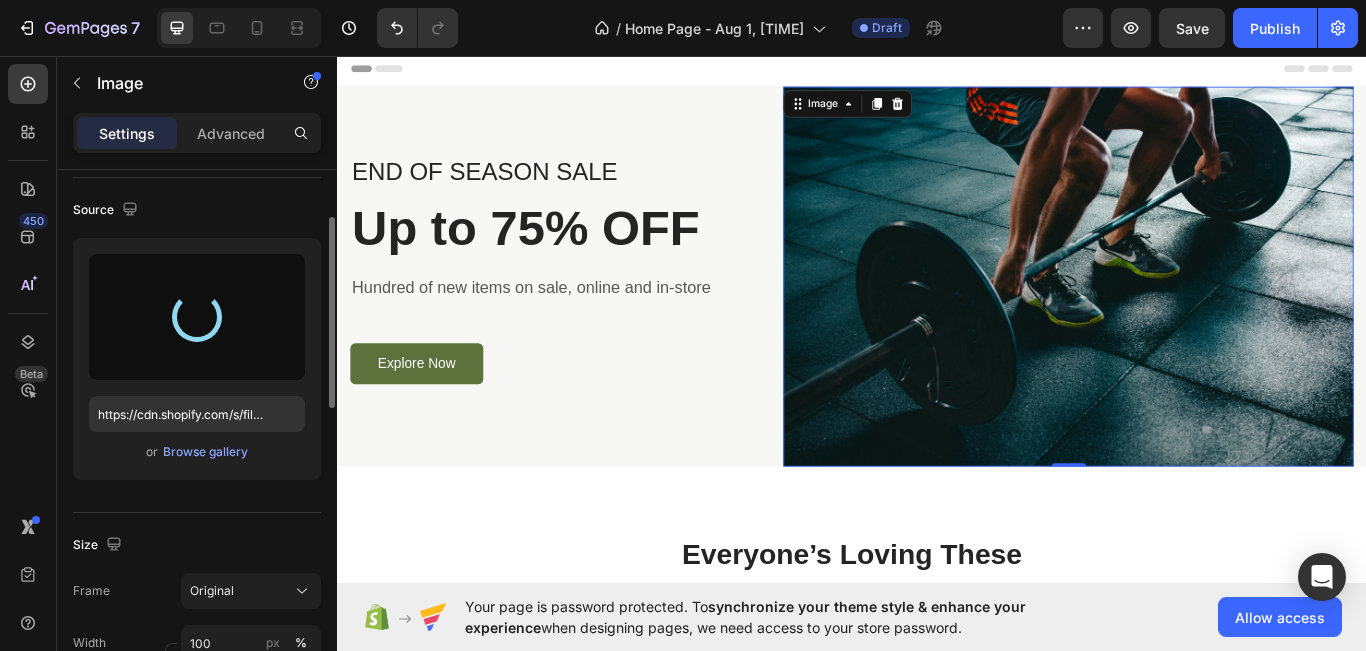 click on "Source" at bounding box center (197, 210) 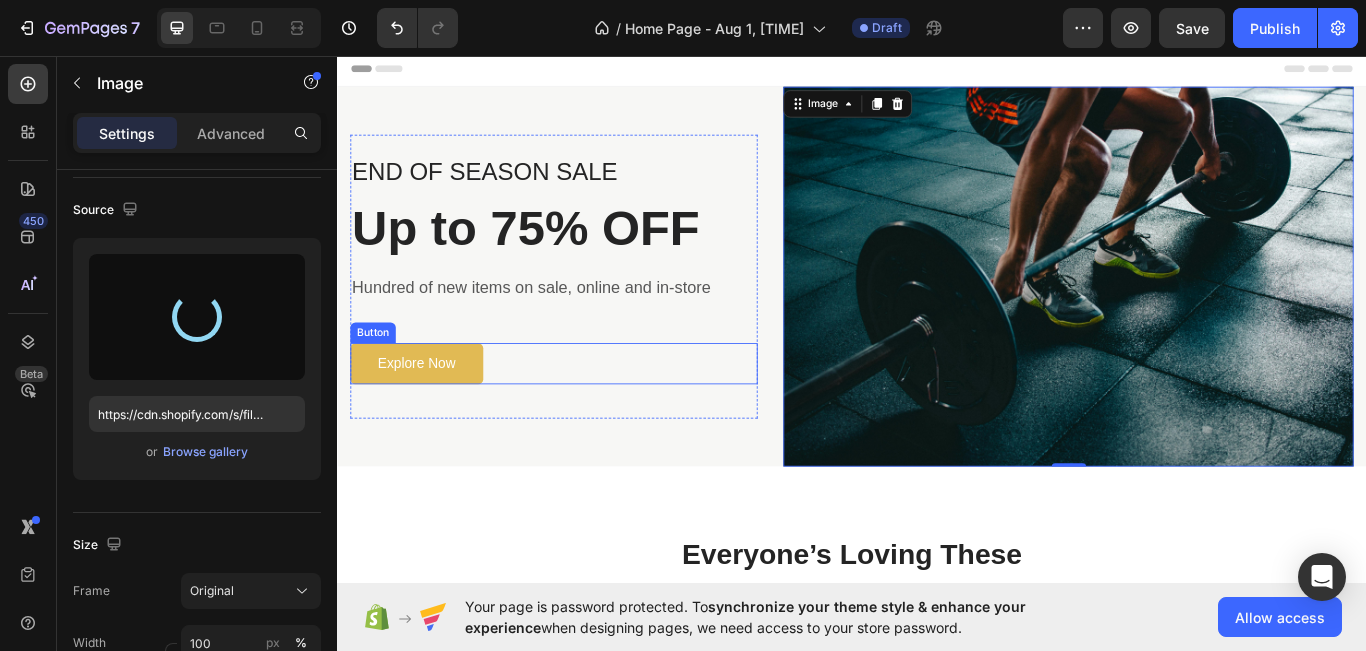 click on "Explore Now" at bounding box center (429, 415) 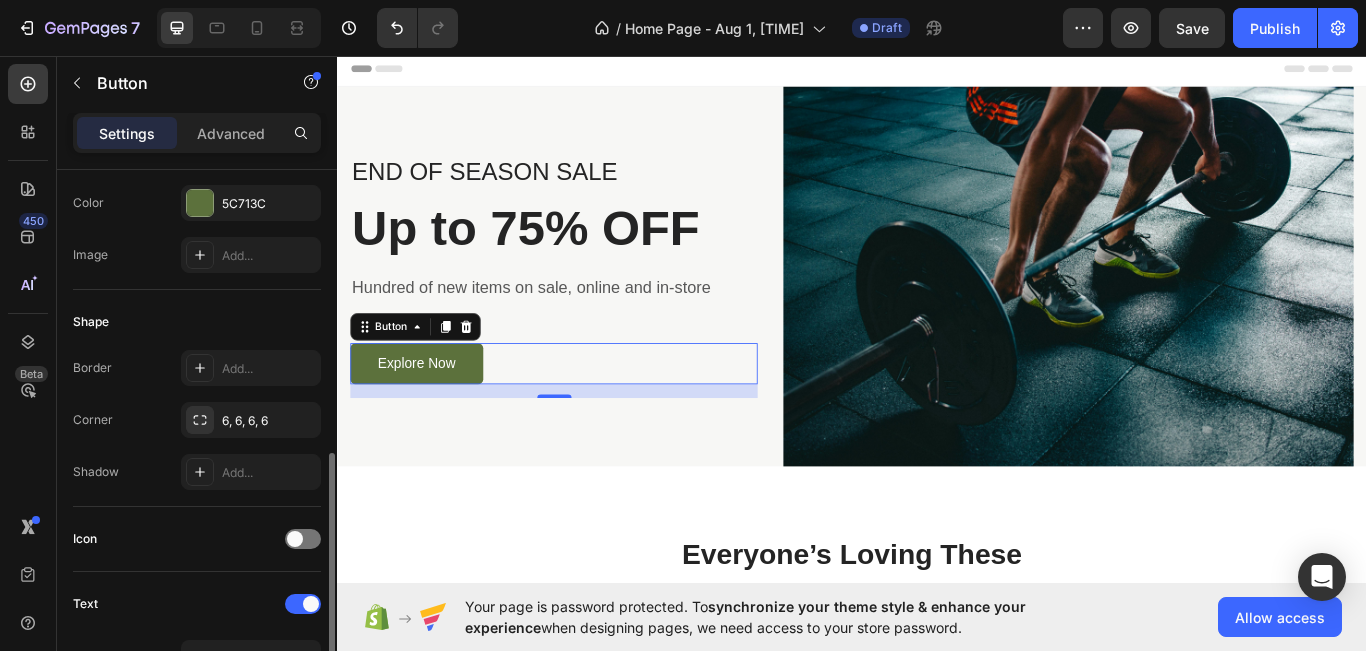scroll, scrollTop: 0, scrollLeft: 0, axis: both 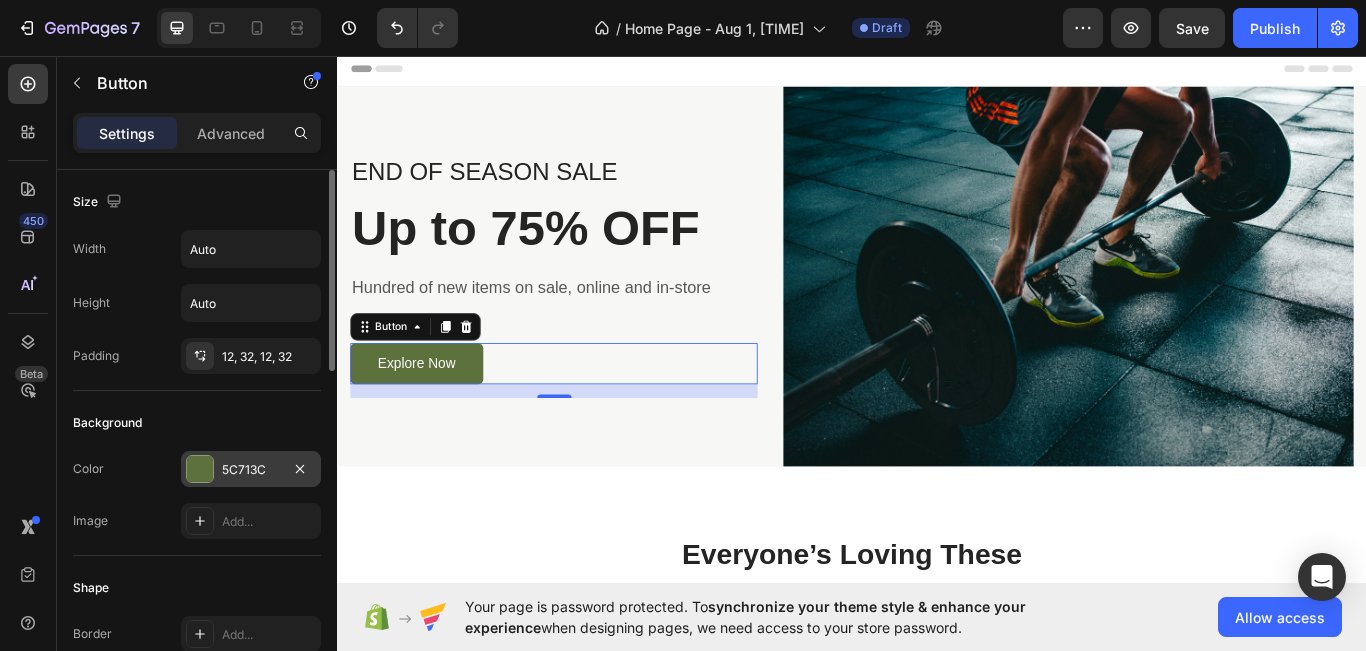 click on "5C713C" at bounding box center (251, 469) 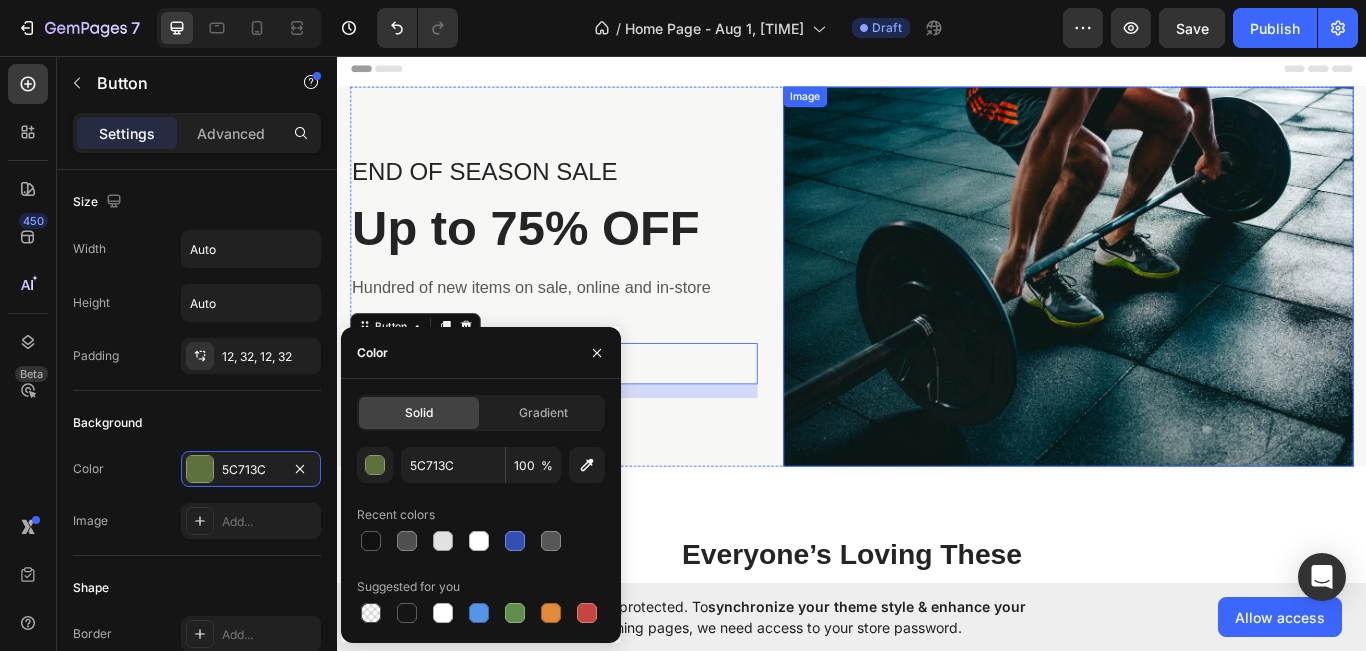 click at bounding box center (1189, 313) 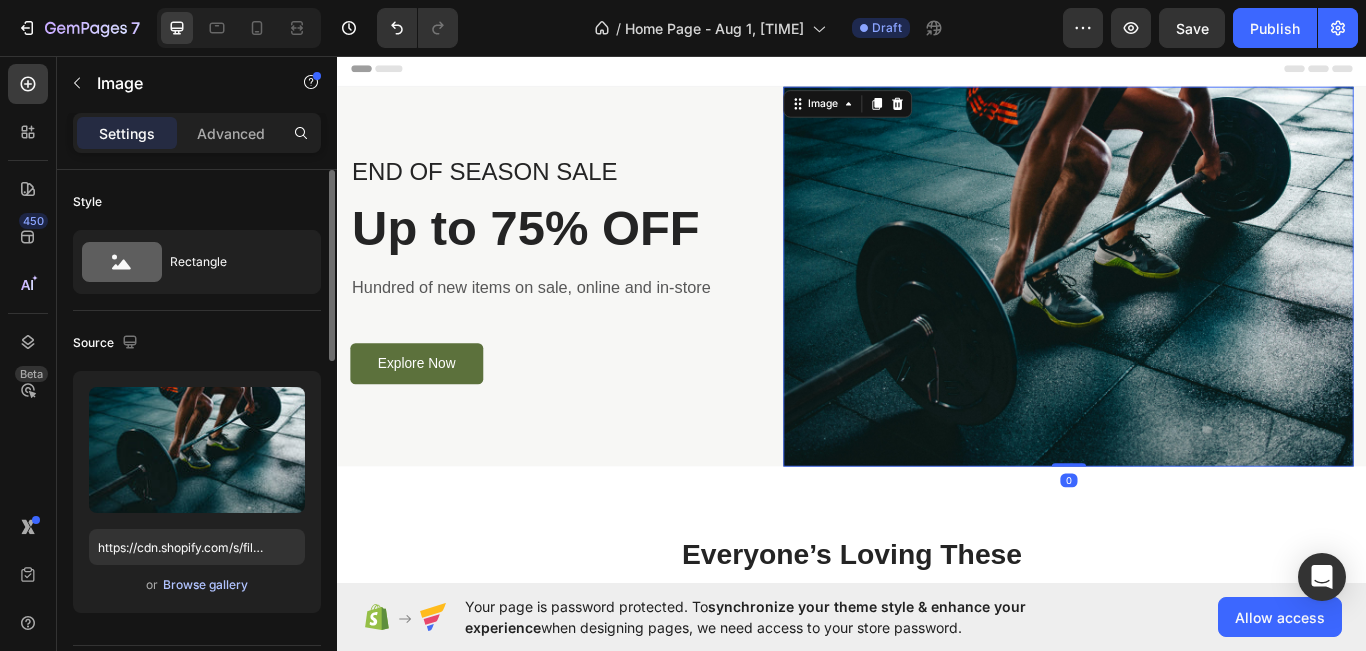 click on "Browse gallery" at bounding box center (205, 585) 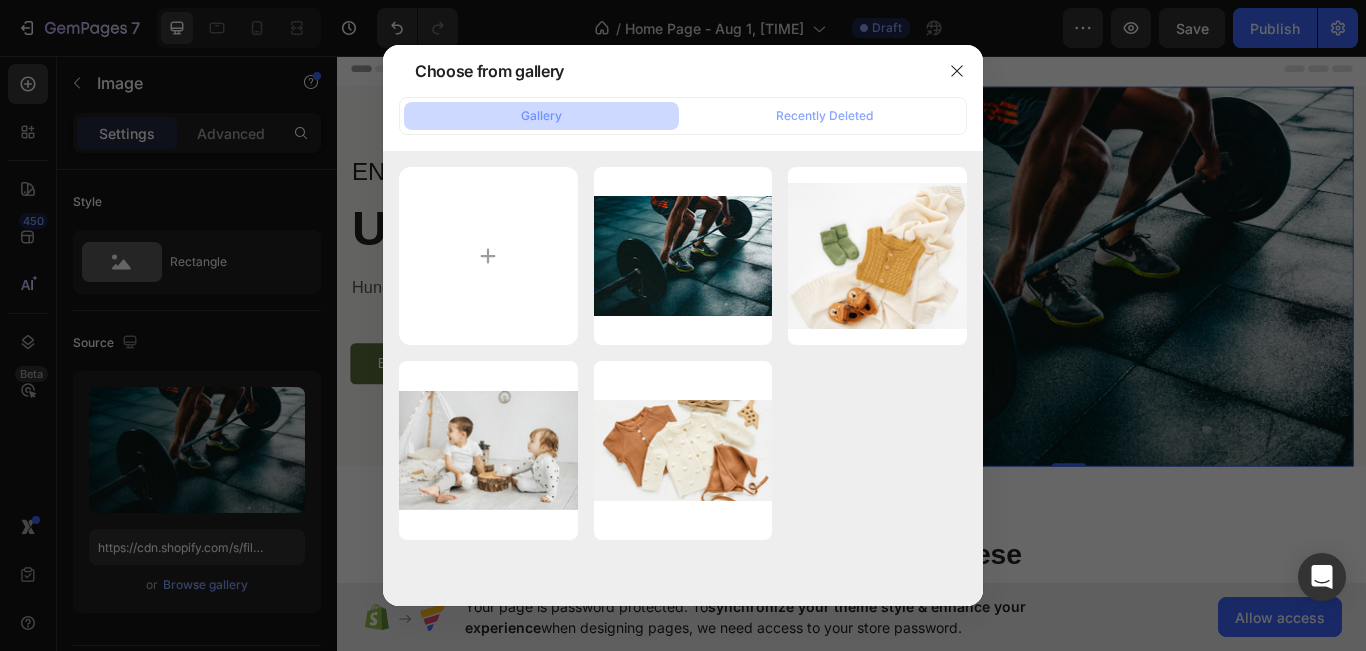type on "C:\fakepath\pexels-zakaria-2827392.jpg" 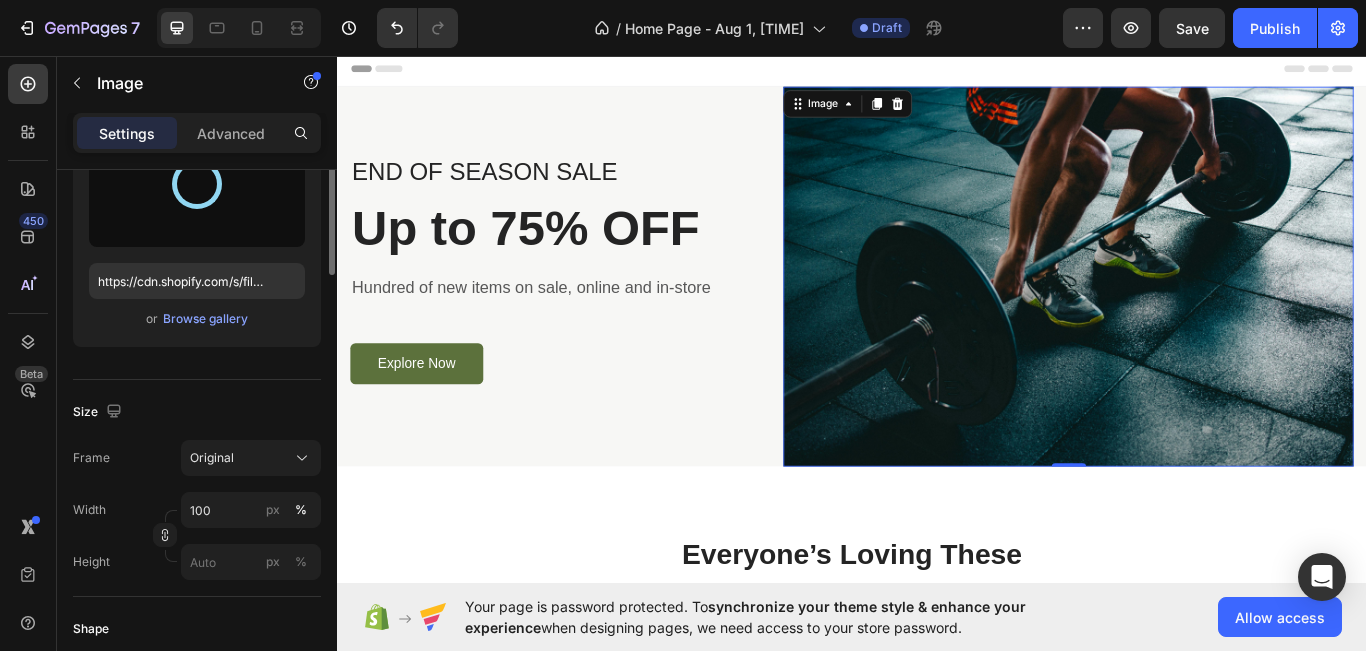scroll, scrollTop: 133, scrollLeft: 0, axis: vertical 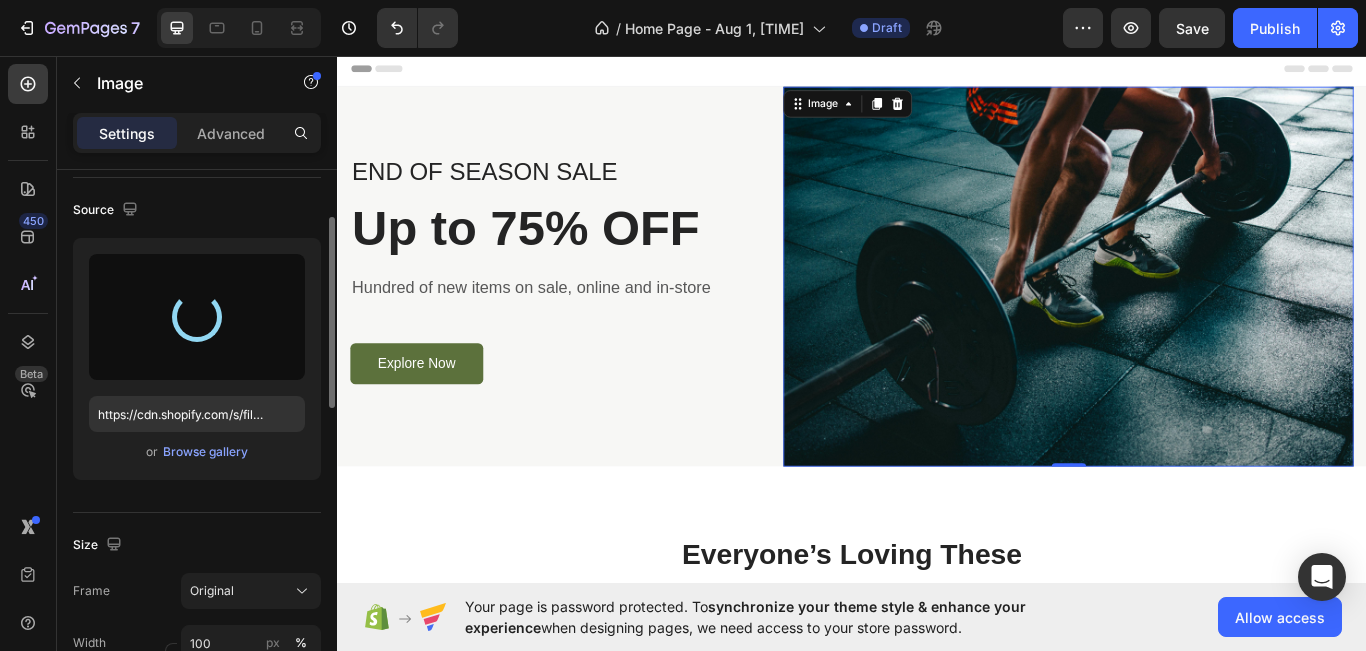 click on "Source https://cdn.shopify.com/s/files/1/0938/8045/1369/files/gempages_577913393357259280-bcd005ae-3fd1-4691-9cb9-9a947309d726.jpg or  Browse gallery" 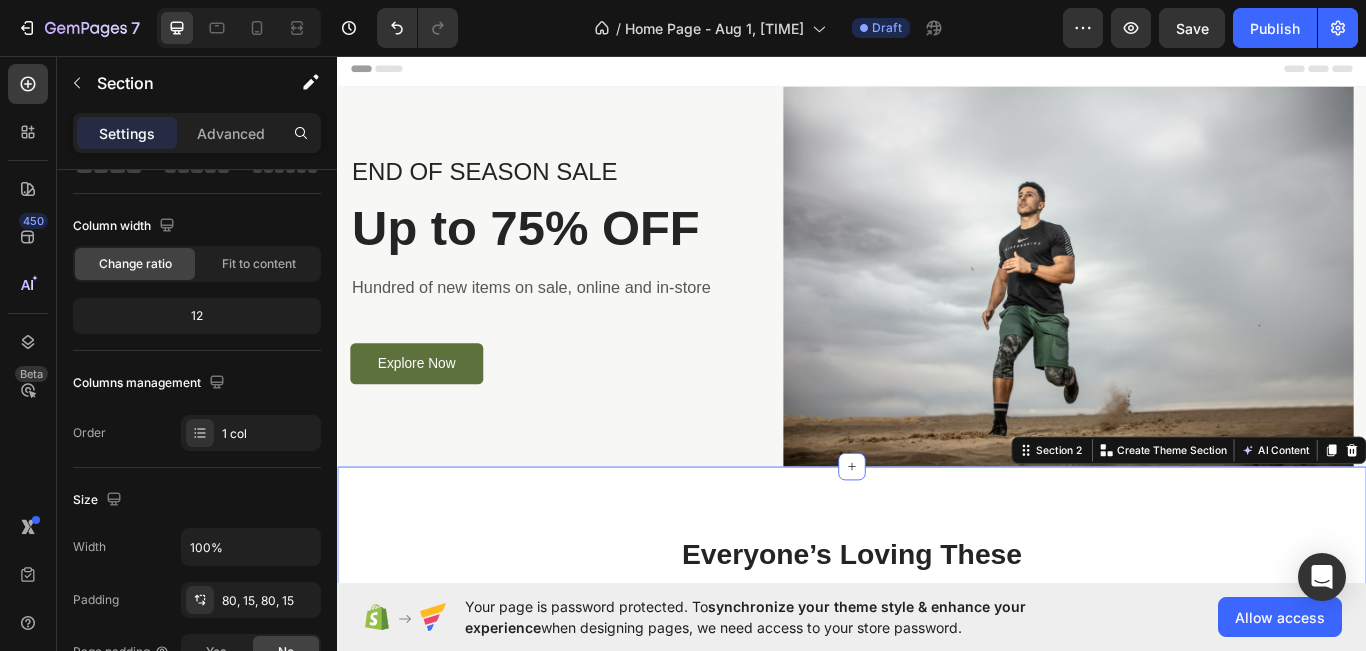 click on "Everyone’s Loving These Heading Can not get product from Shopify We cannot find any products from your Shopify store. Please try manually syncing the data from Shopify or add a new product.   Add product Sync from Shopify Product List View All Button Row Section 2   You can create reusable sections Create Theme Section AI Content Write with GemAI What would you like to describe here? Tone and Voice Persuasive Product Getting products... Show more Generate" at bounding box center (937, 741) 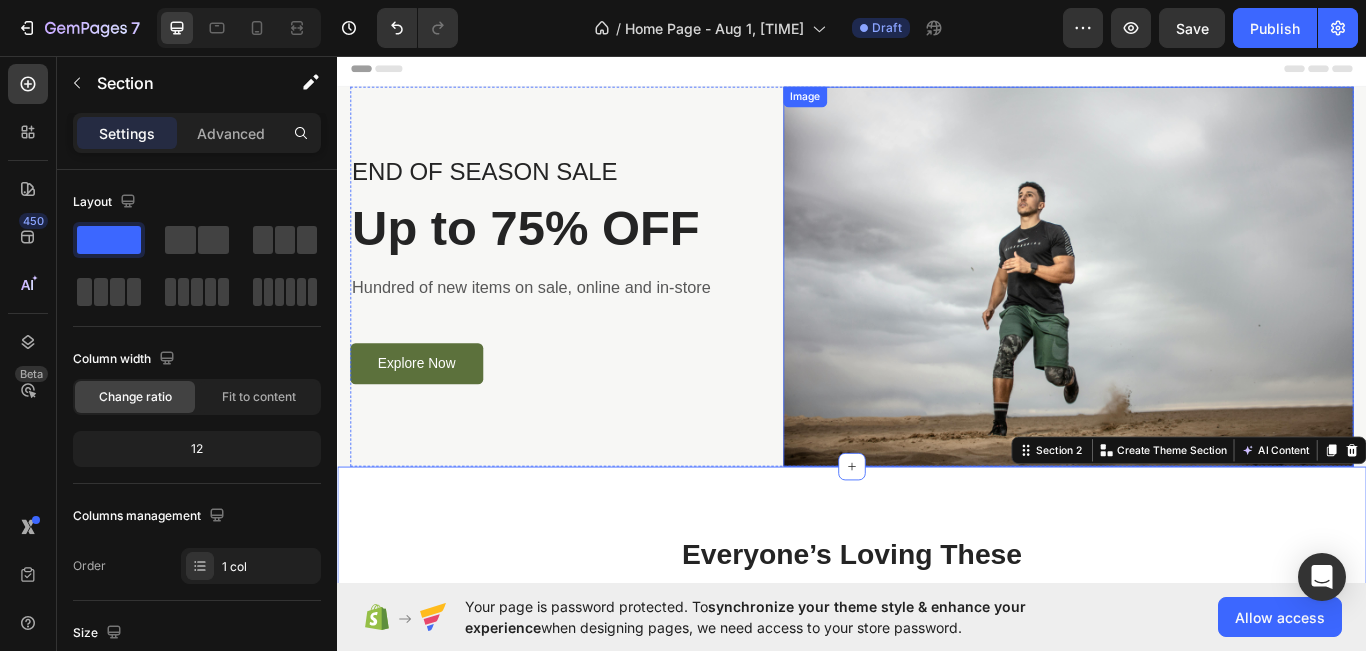scroll, scrollTop: 133, scrollLeft: 0, axis: vertical 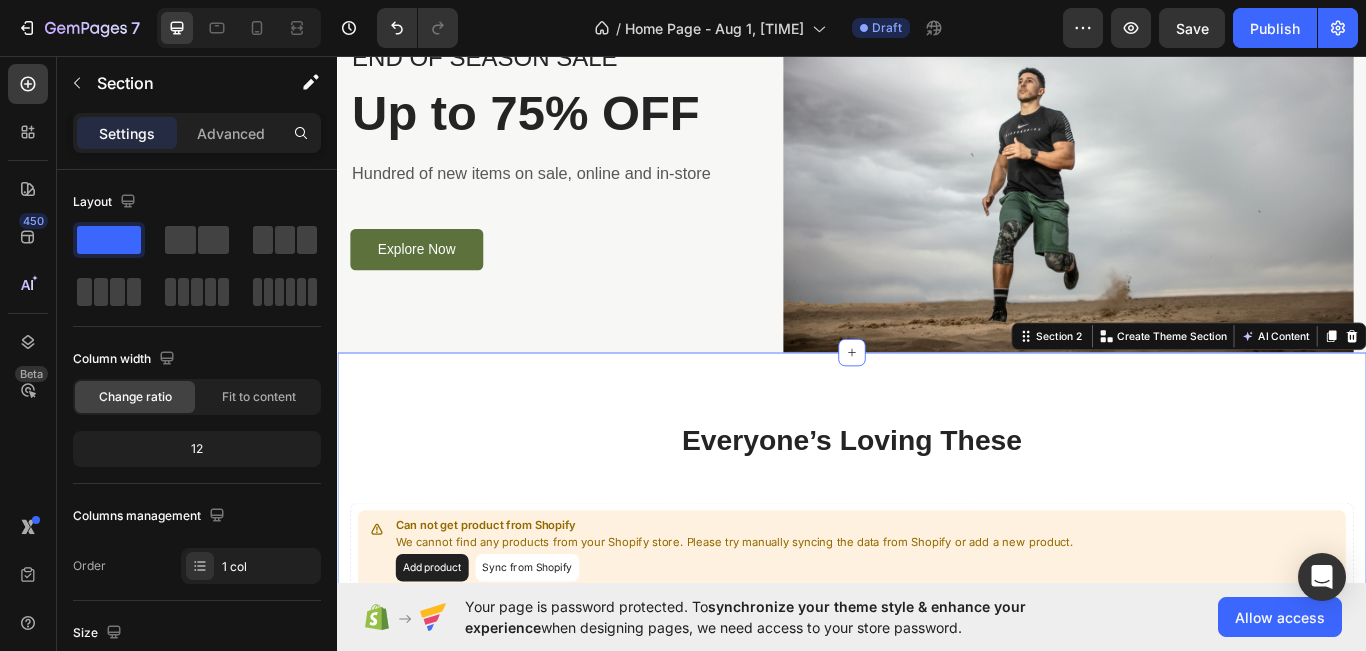 click on "Everyone’s Loving These Heading Can not get product from Shopify We cannot find any products from your Shopify store. Please try manually syncing the data from Shopify or add a new product.   Add product Sync from Shopify Product List View All Button Row Section 2   You can create reusable sections Create Theme Section AI Content Write with GemAI What would you like to describe here? Tone and Voice Persuasive Product Show more Generate" at bounding box center (937, 608) 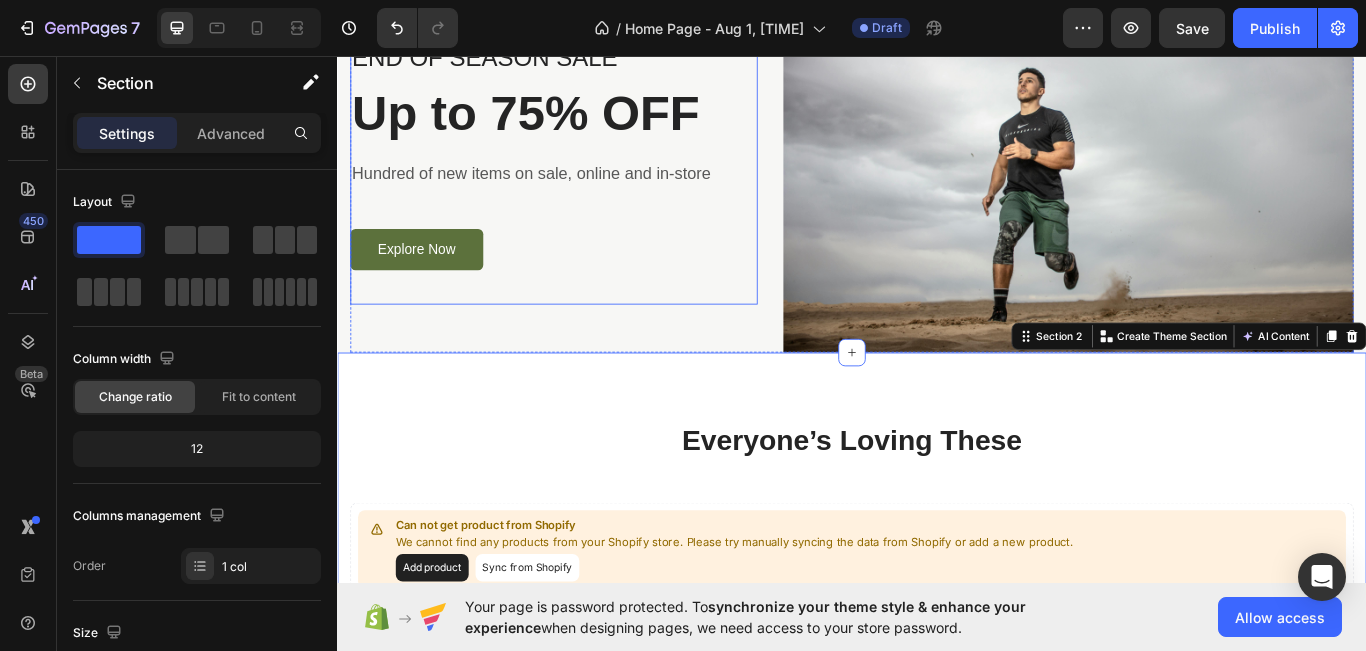 scroll, scrollTop: 0, scrollLeft: 0, axis: both 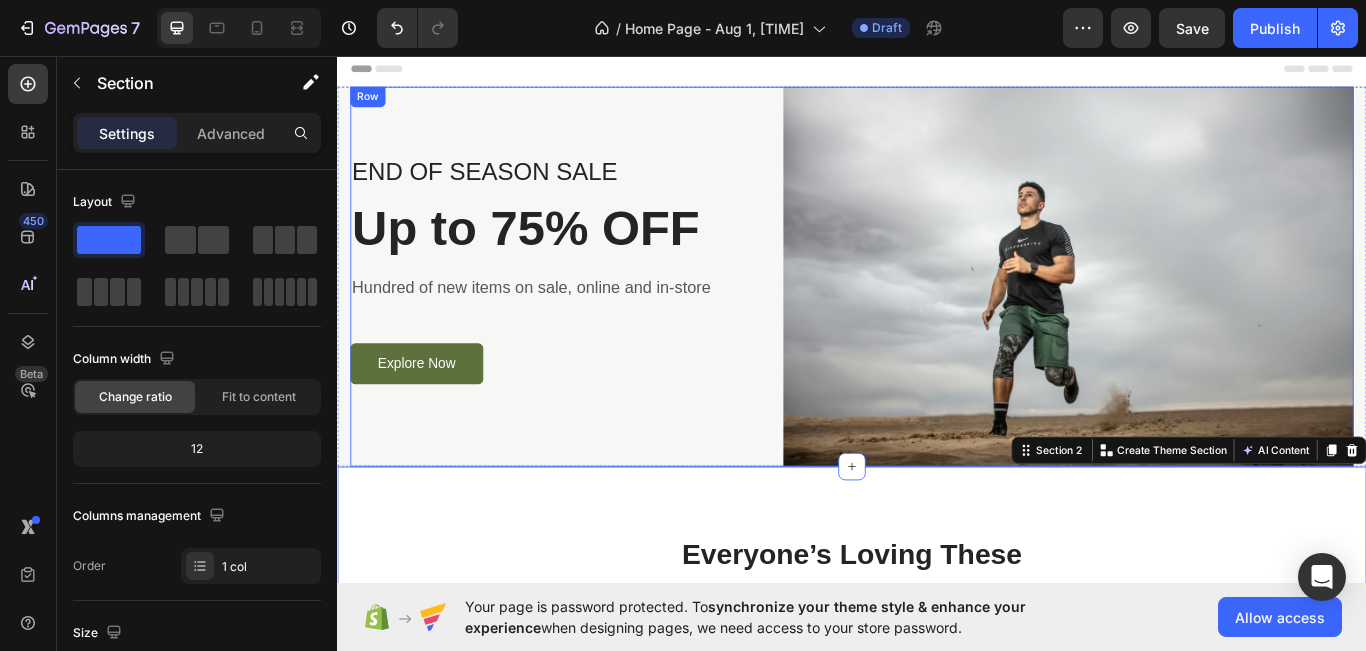 click on "END OF SEASON SALE Text block Up to 75% OFF Heading Hundred of new items on sale, online and in-store Text block Explore Now Button Row" at bounding box center (589, 313) 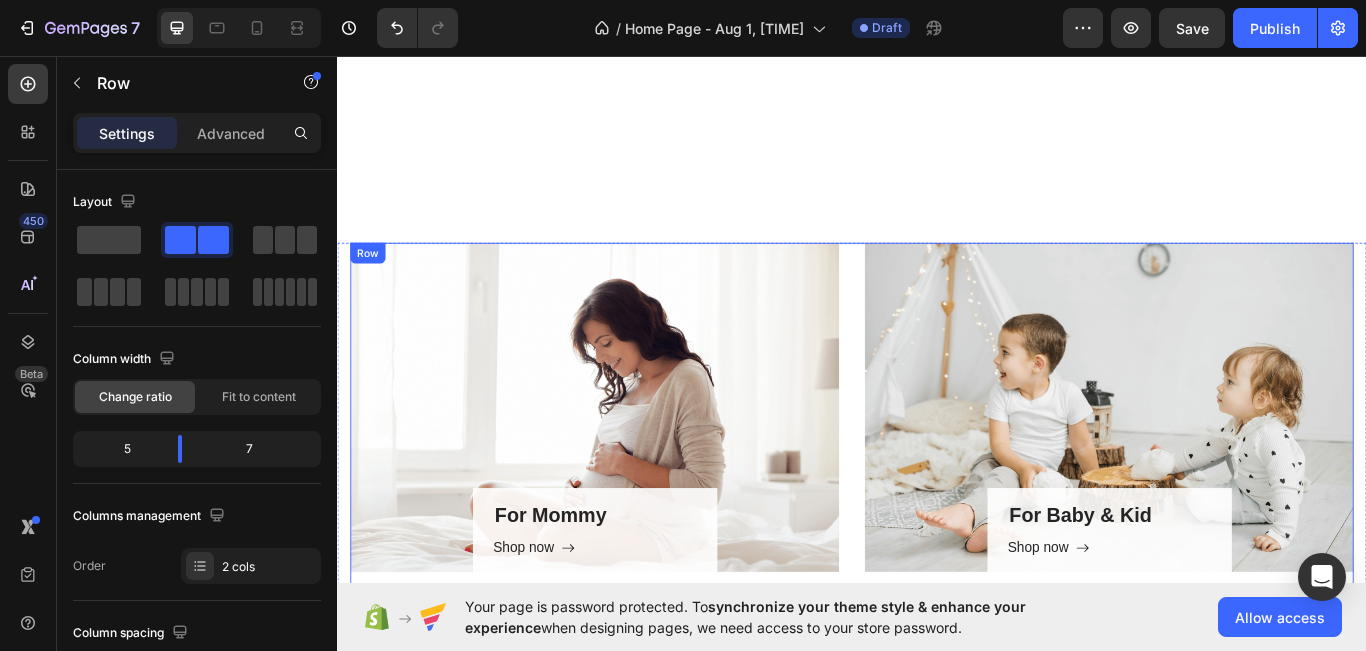 scroll, scrollTop: 933, scrollLeft: 0, axis: vertical 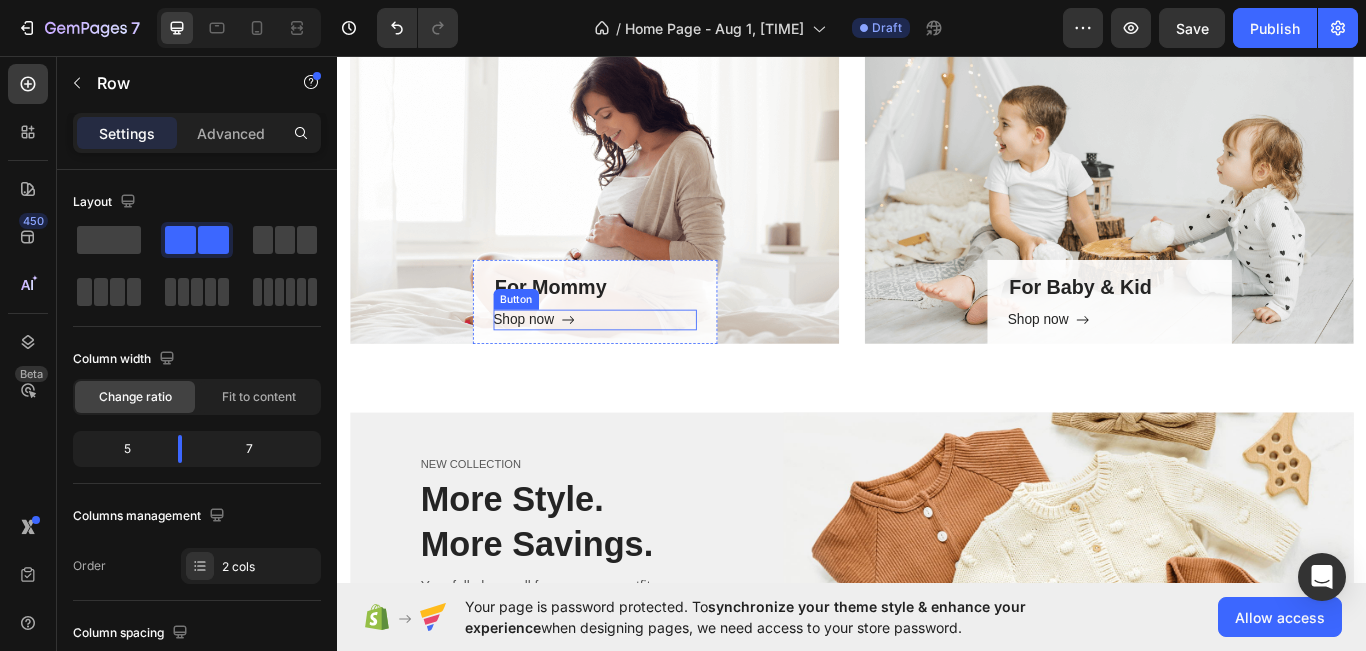 click on "Shop now" at bounding box center (566, 364) 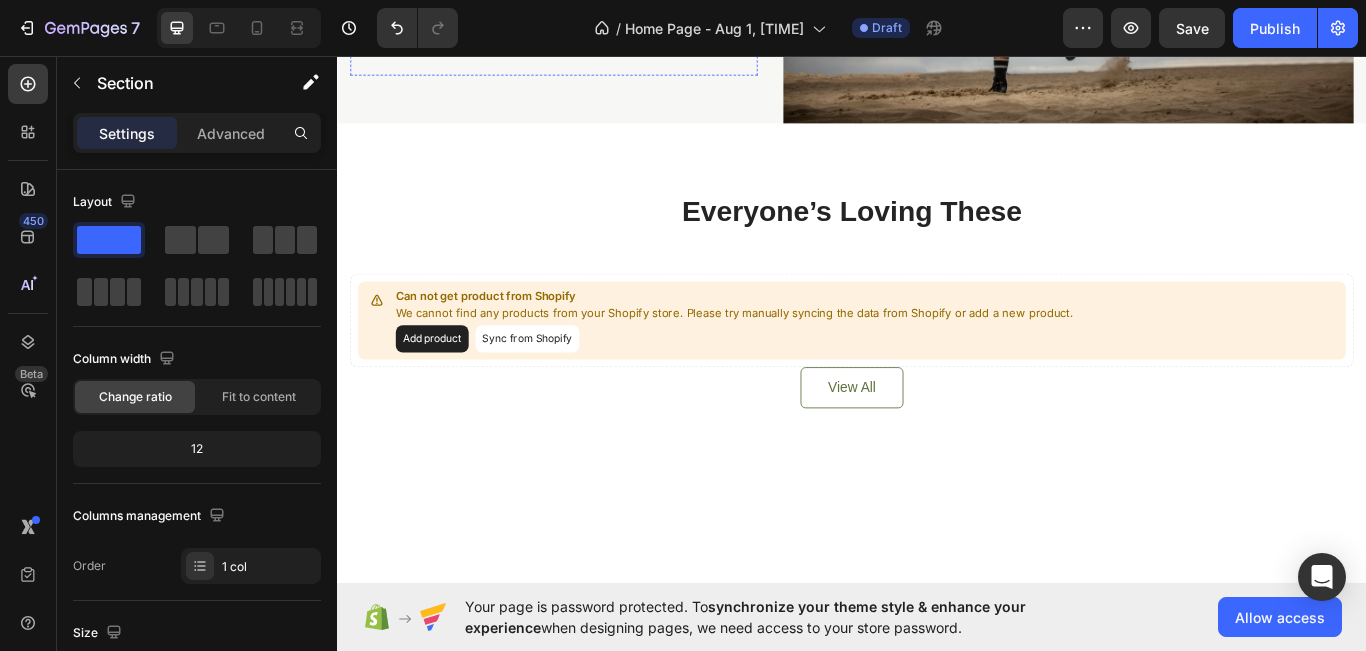 scroll, scrollTop: 0, scrollLeft: 0, axis: both 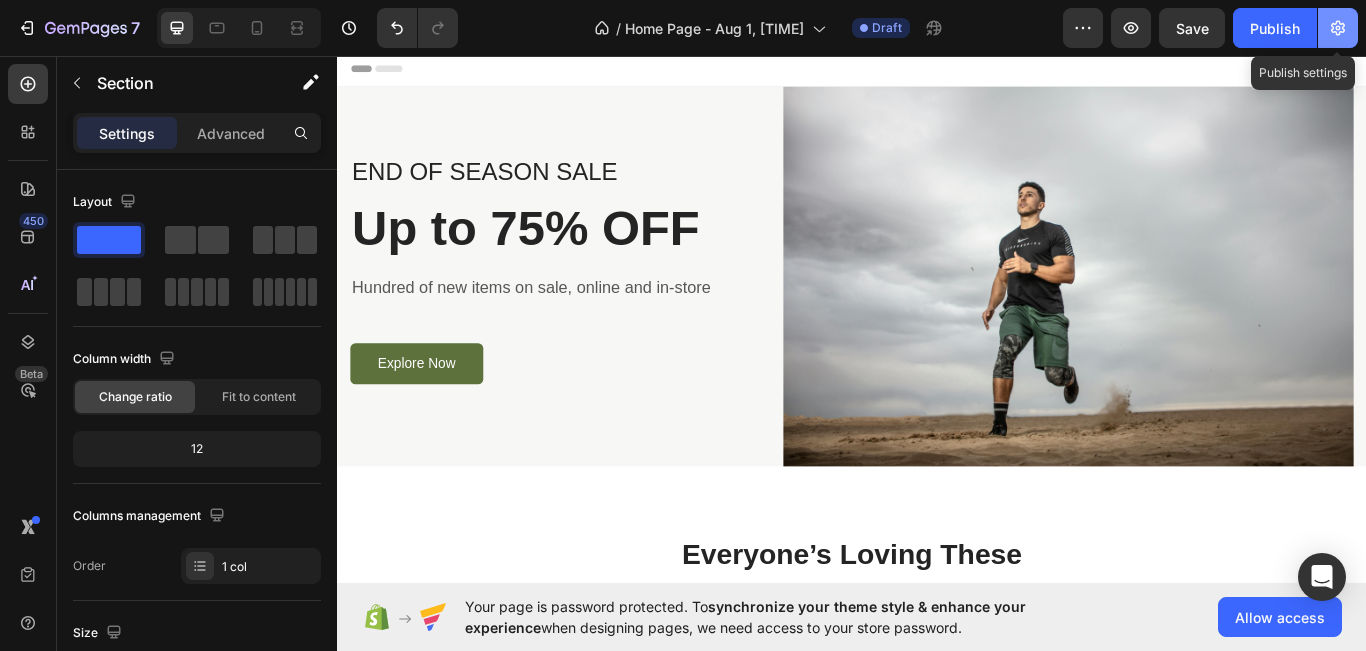 click 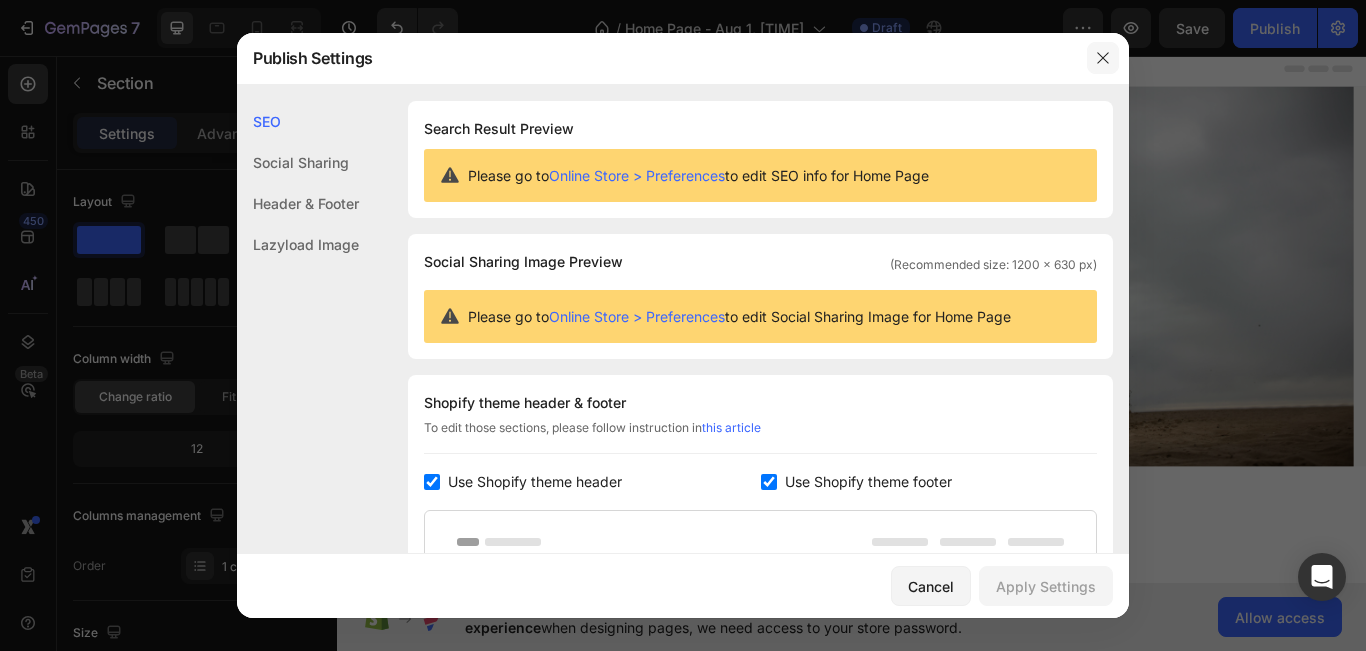 click 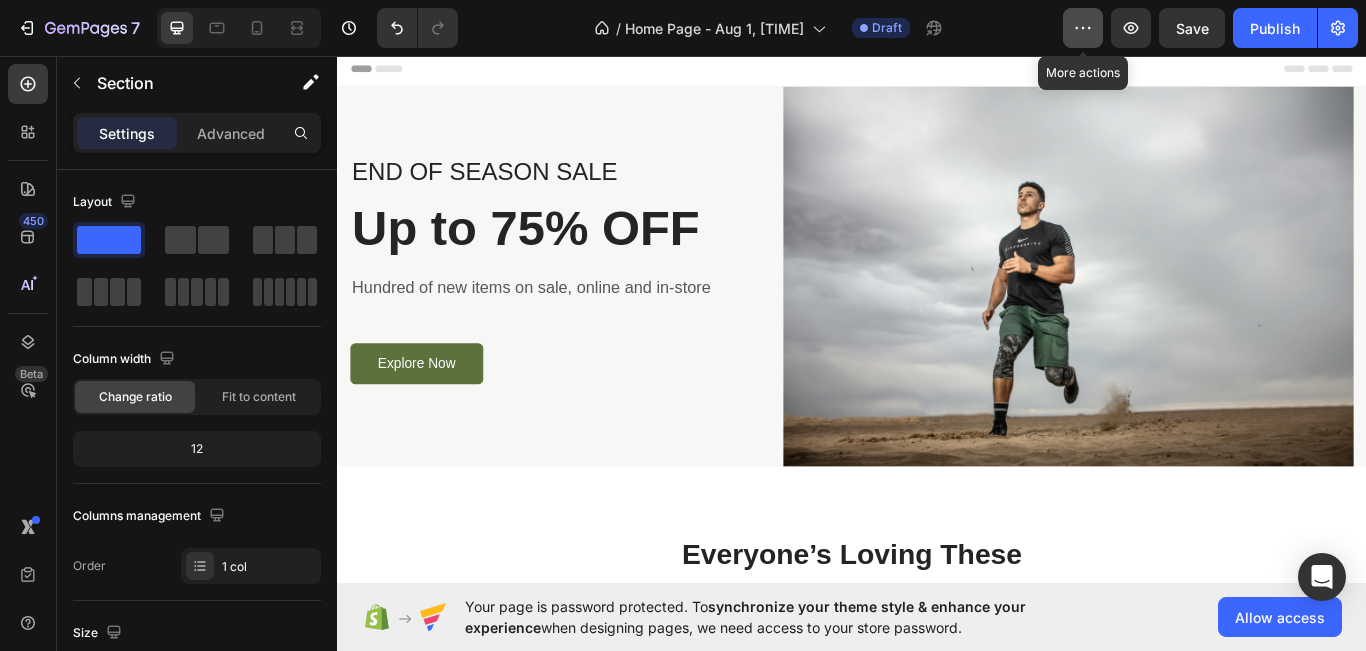 click 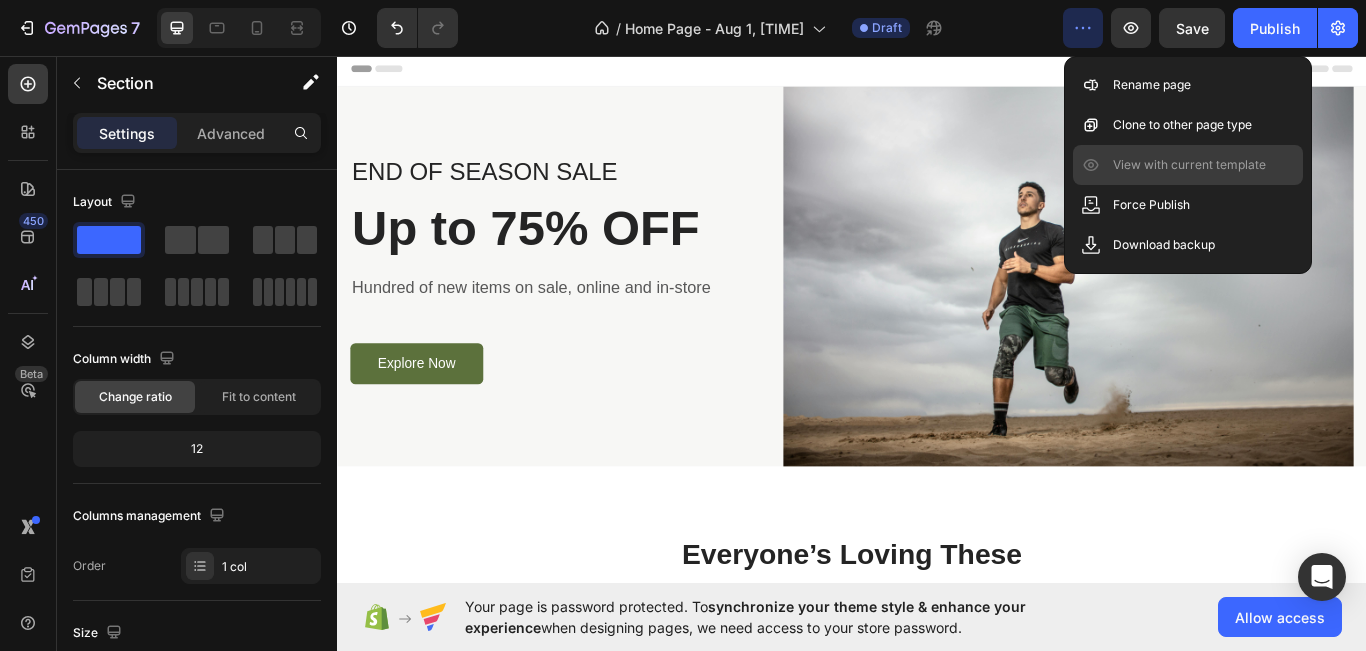 click on "View with current template" at bounding box center [1189, 165] 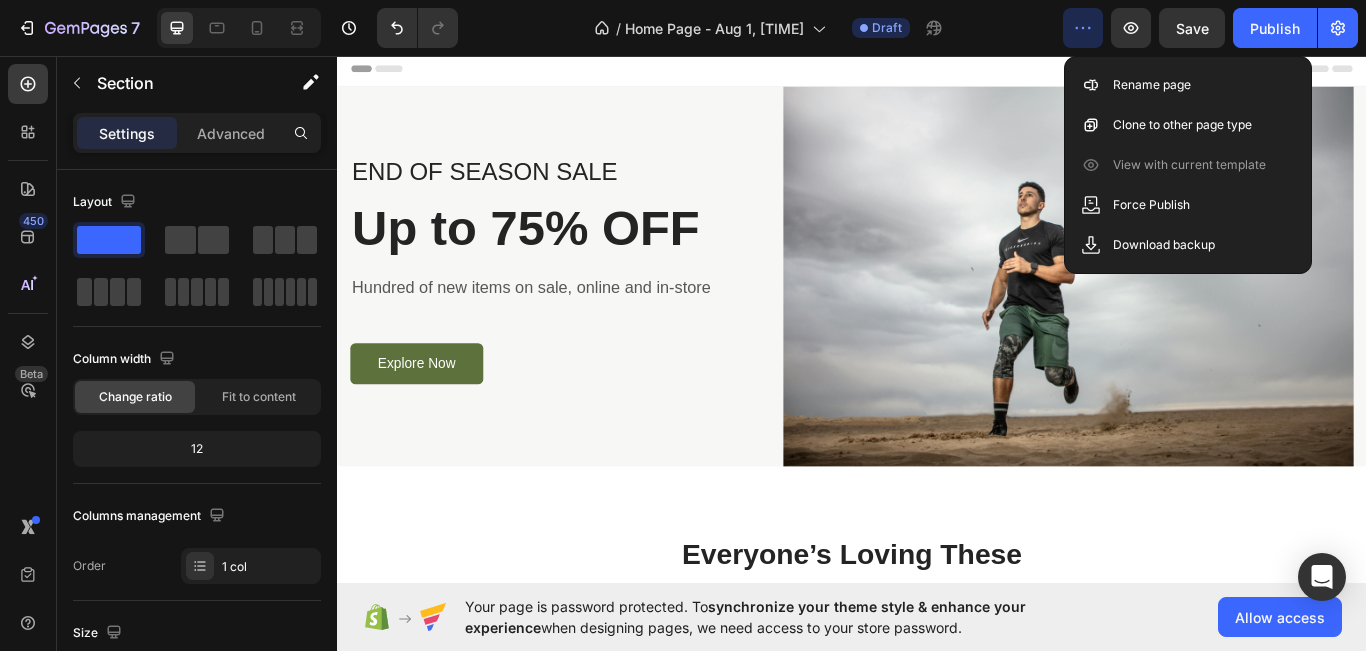 click 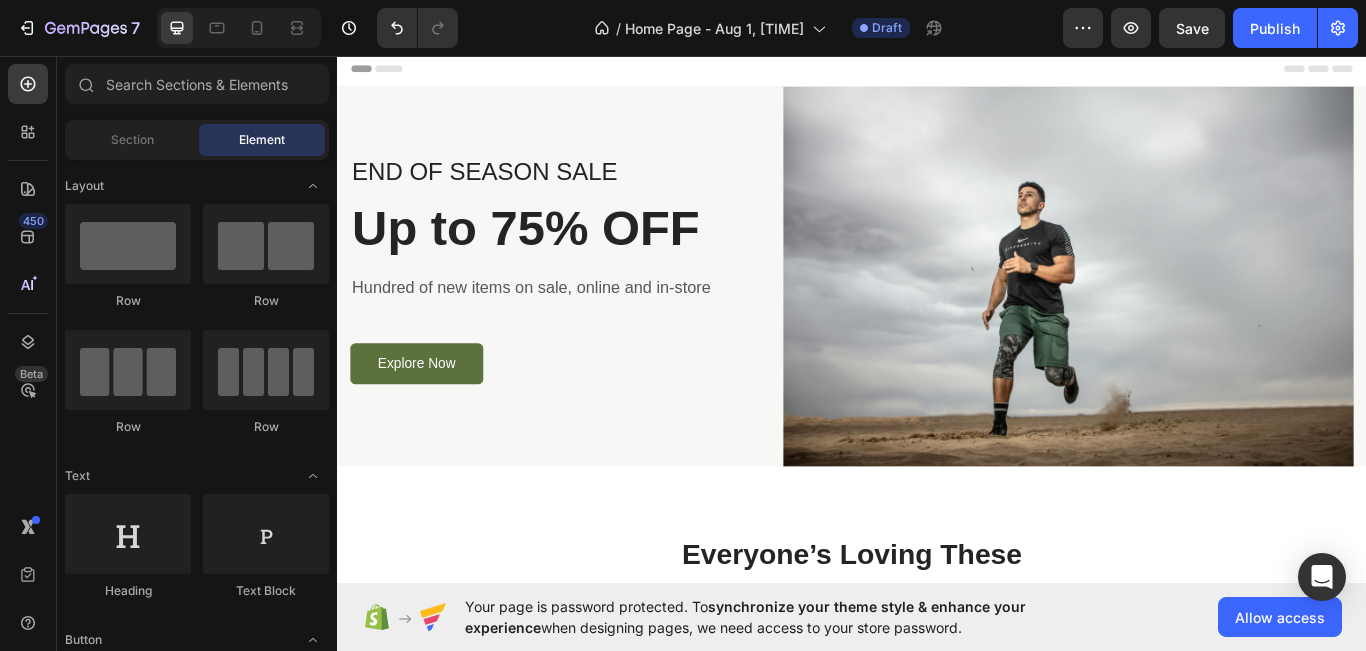 click on "Header" at bounding box center [937, 71] 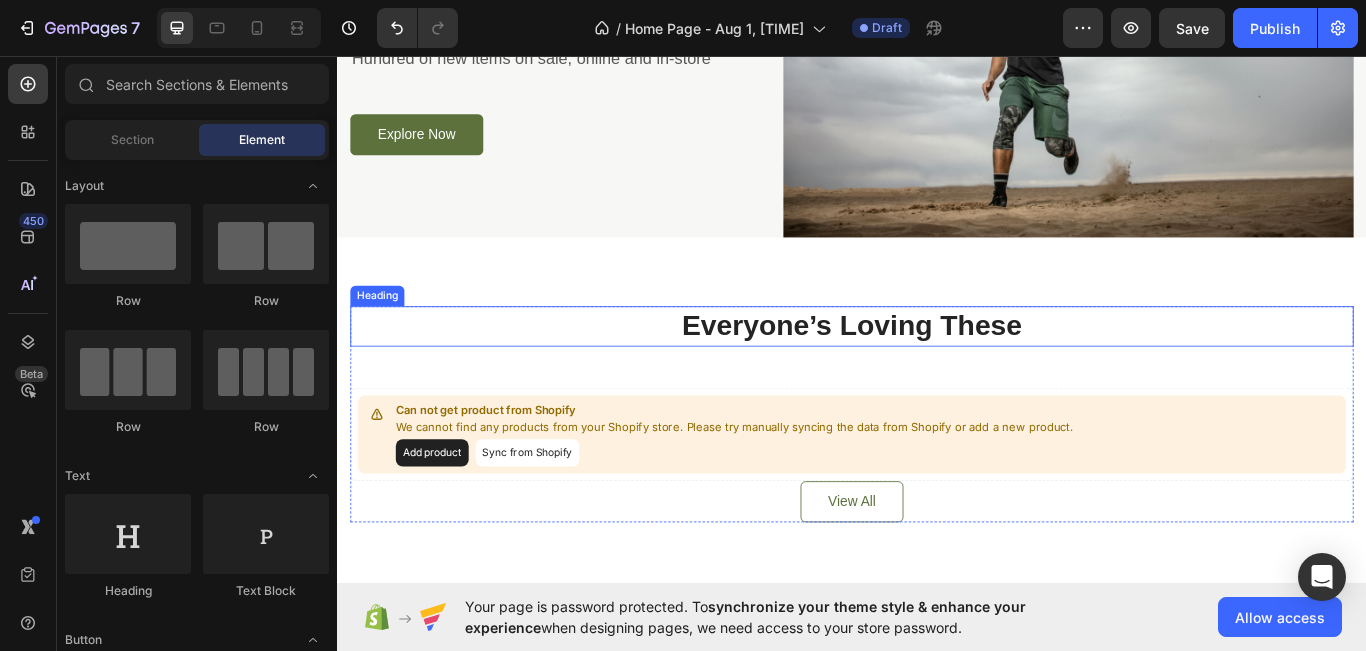 scroll, scrollTop: 400, scrollLeft: 0, axis: vertical 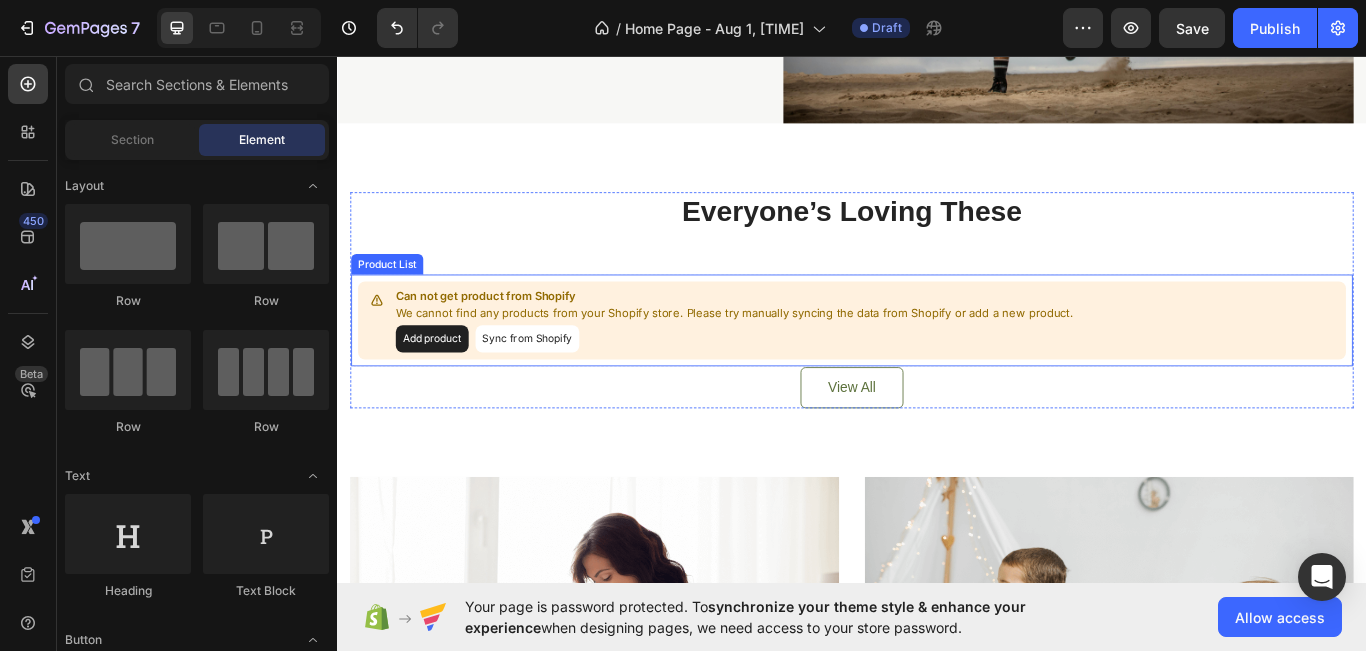 click on "Add product" at bounding box center (447, 386) 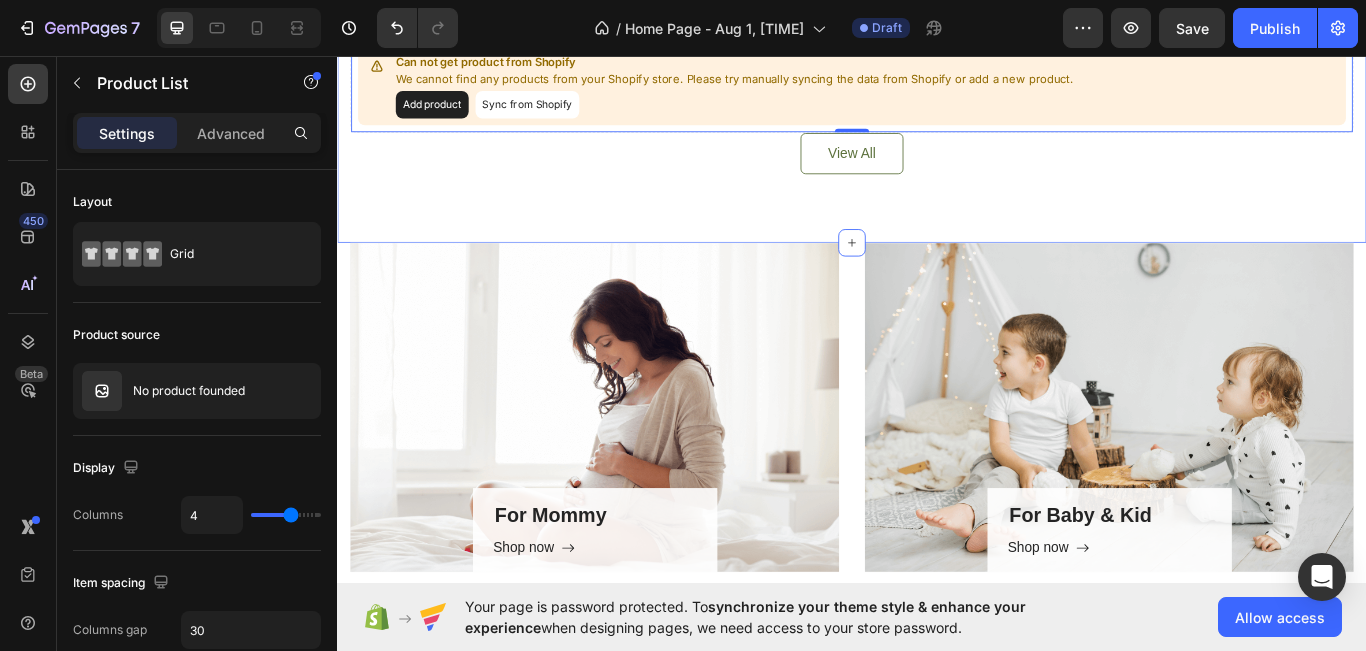 scroll, scrollTop: 933, scrollLeft: 0, axis: vertical 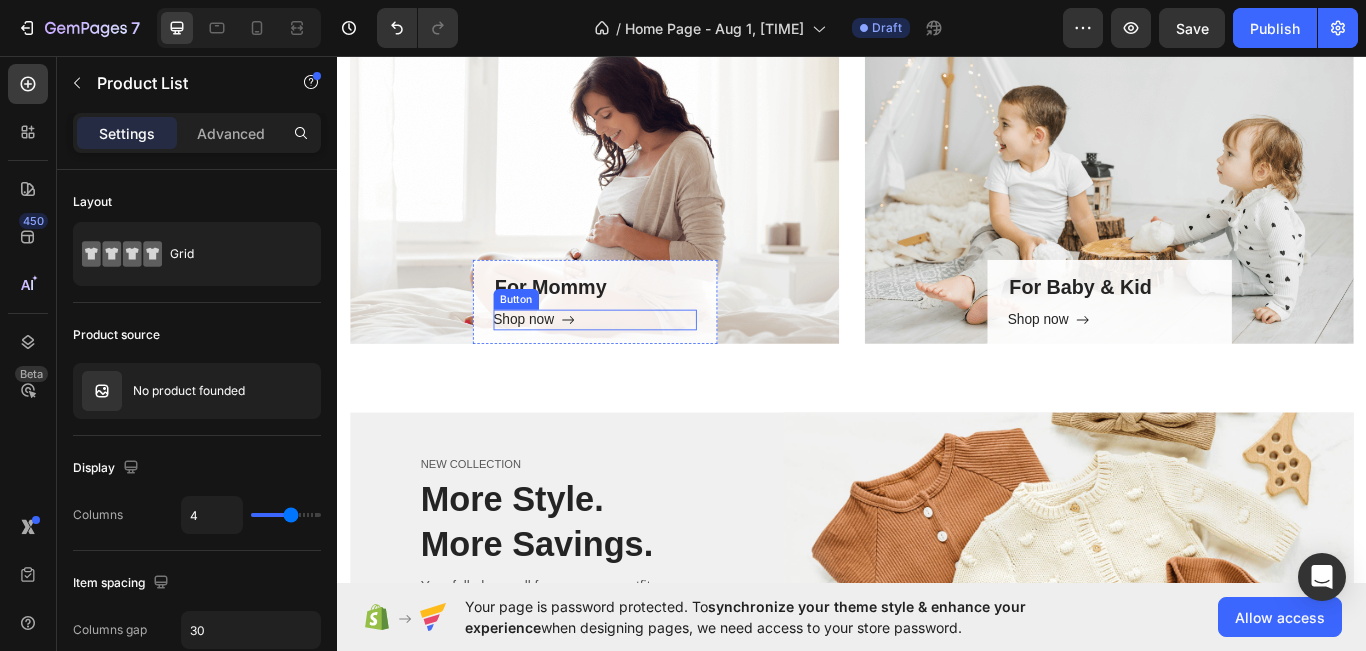 click on "Shop now" at bounding box center (566, 364) 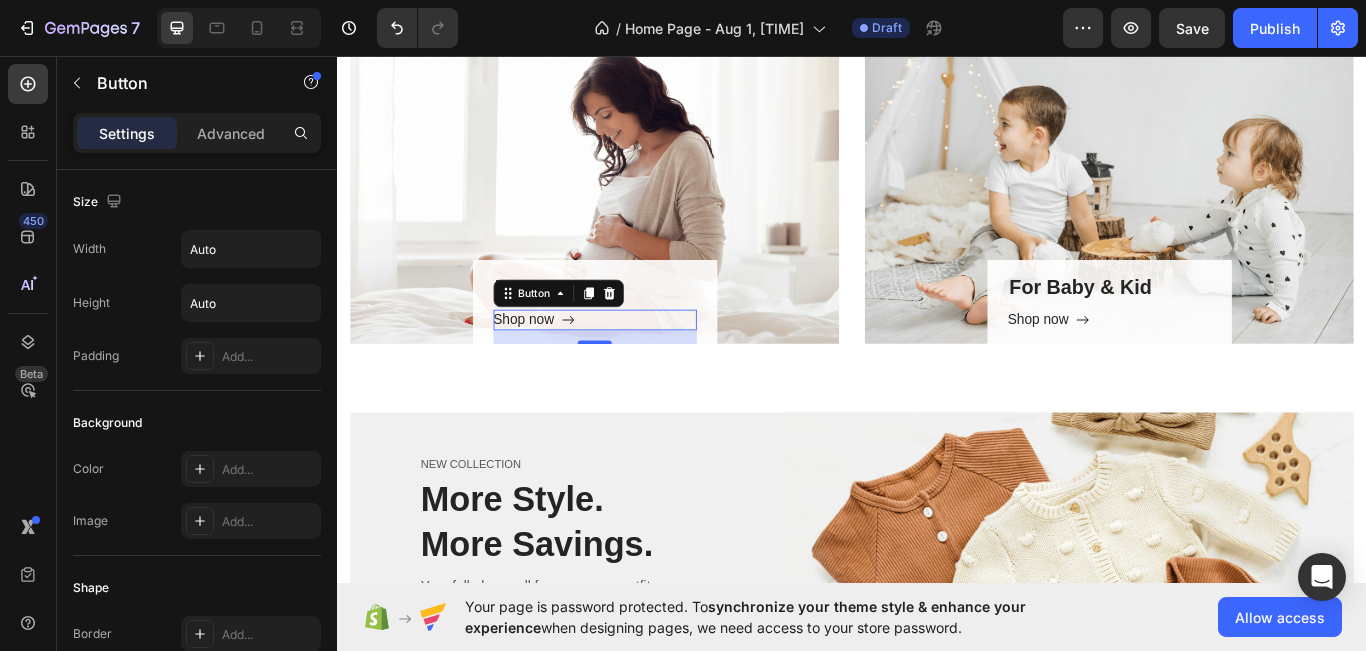 click on "For Mommy Heading
Shop now Button   16 Row Hero Banner For Baby & Kid Heading
Shop now Button Row Hero Banner Row Section 3" at bounding box center (937, 240) 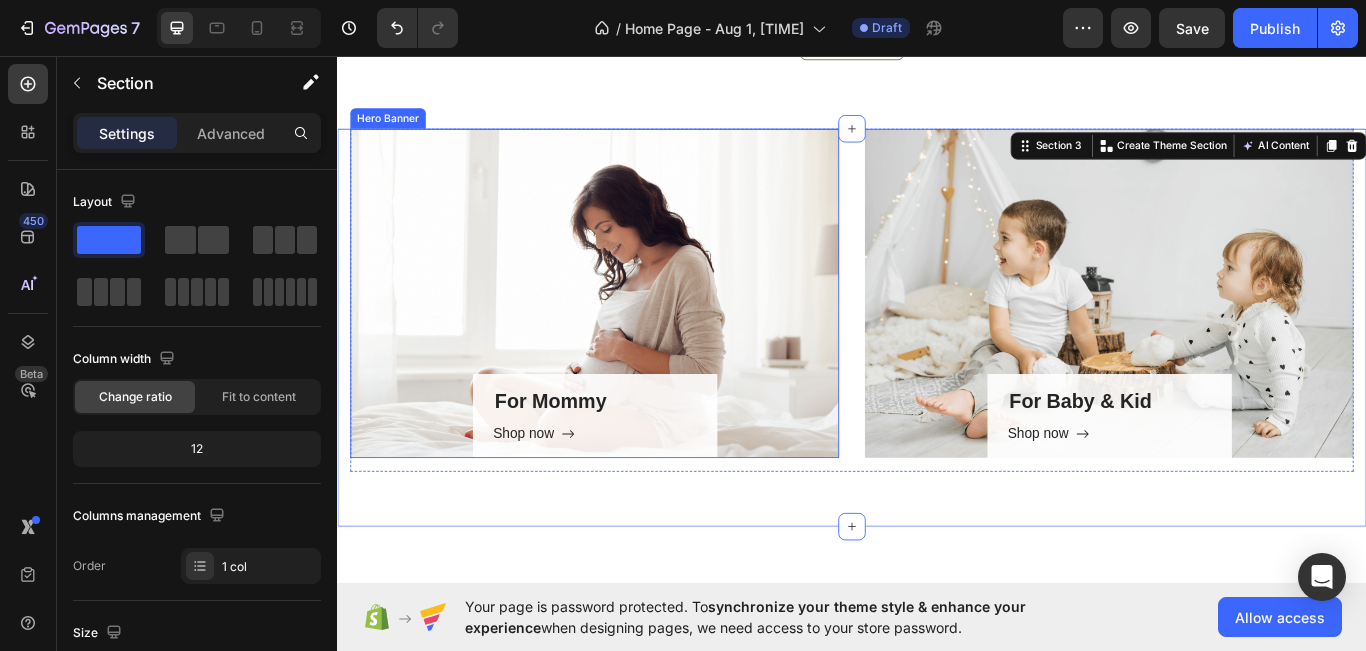 scroll, scrollTop: 667, scrollLeft: 0, axis: vertical 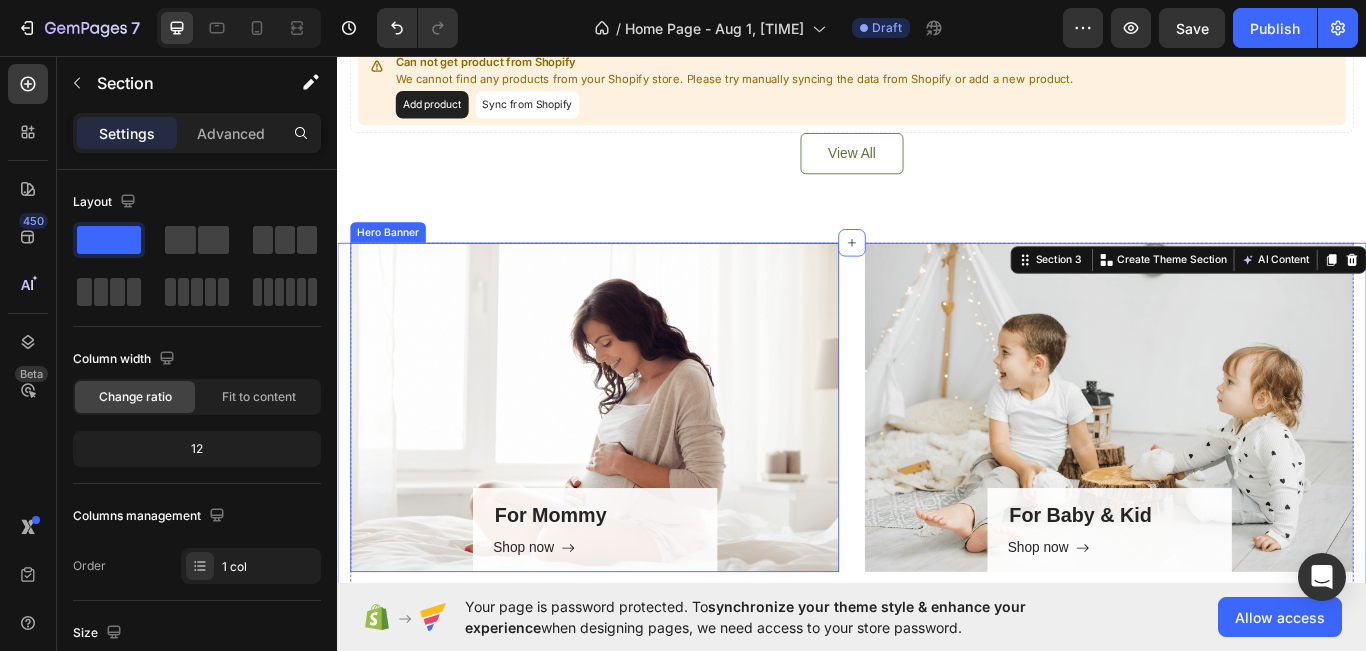 click on "For Mommy Heading
Shop now Button Row" at bounding box center [637, 466] 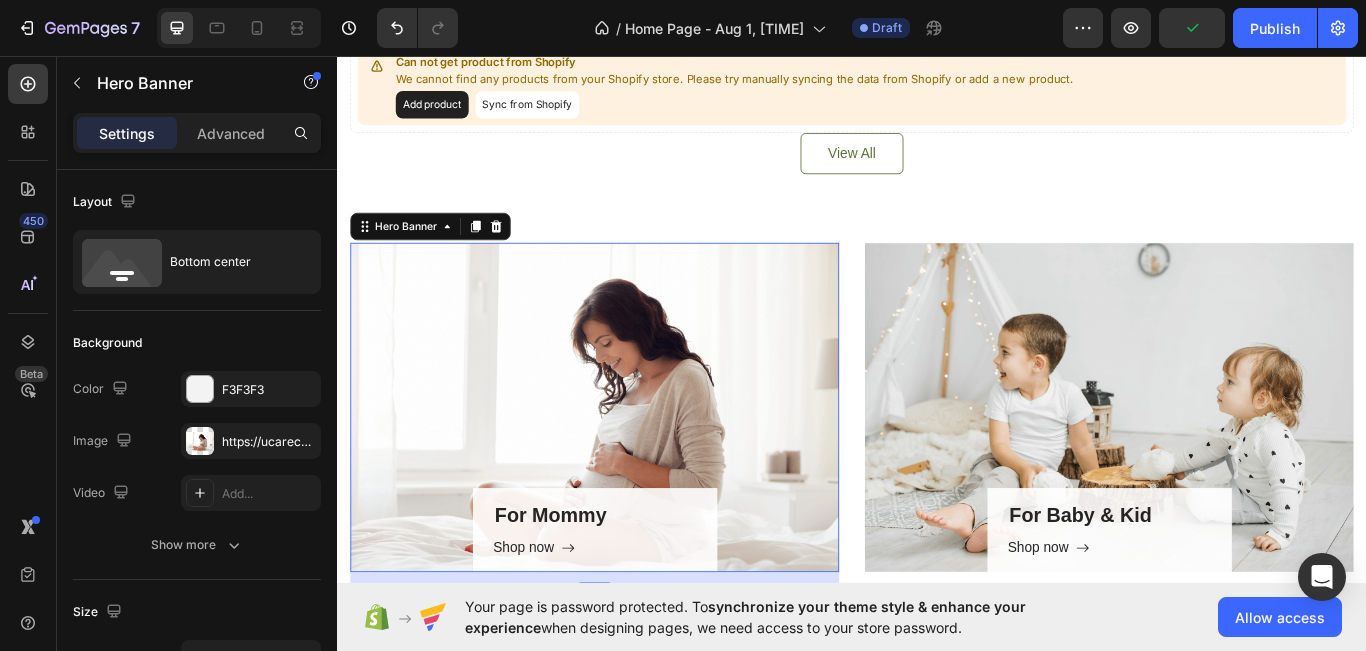 click on "For Mommy Heading
Shop now Button Row" at bounding box center (637, 466) 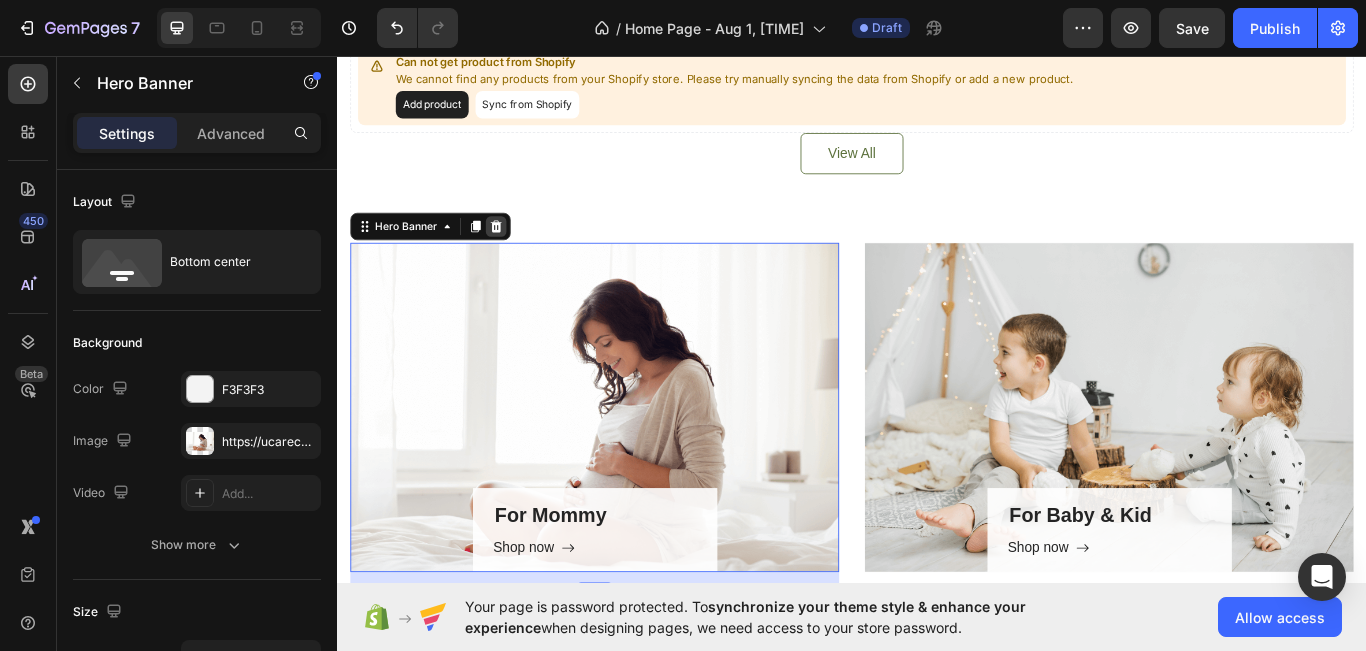 click 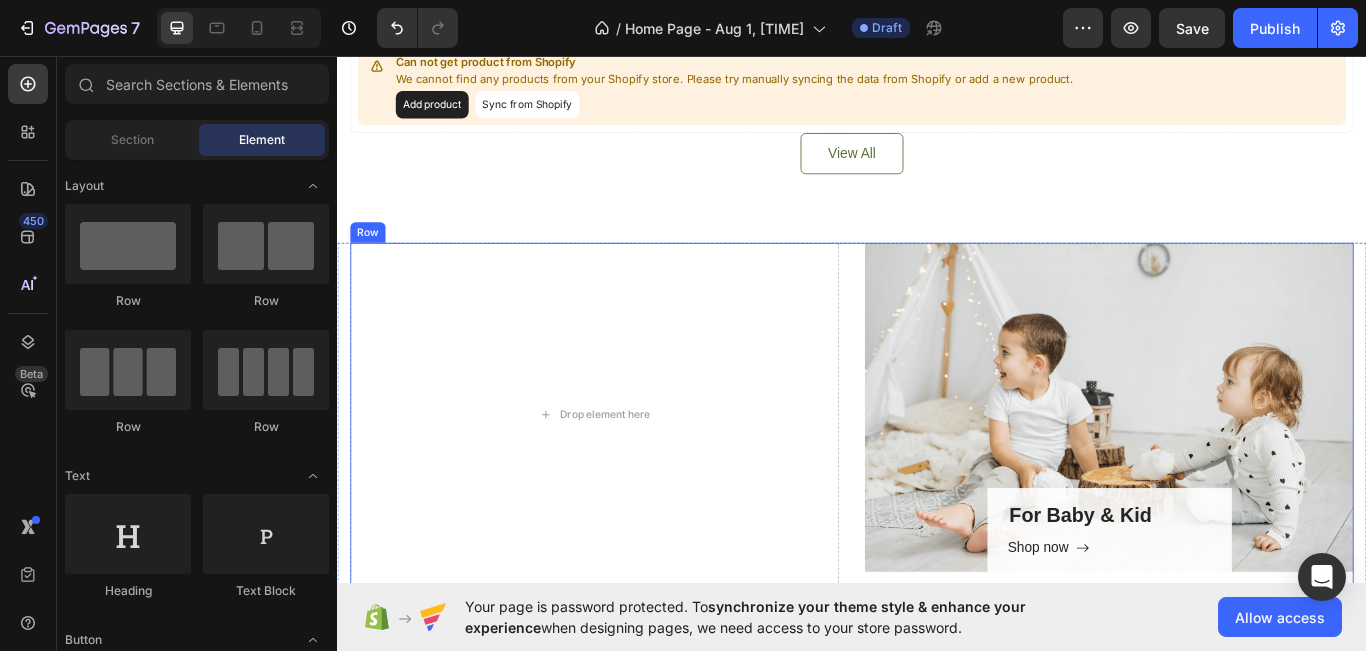 click on "For Baby & Kid Heading
Shop now Button Row" at bounding box center [1237, 466] 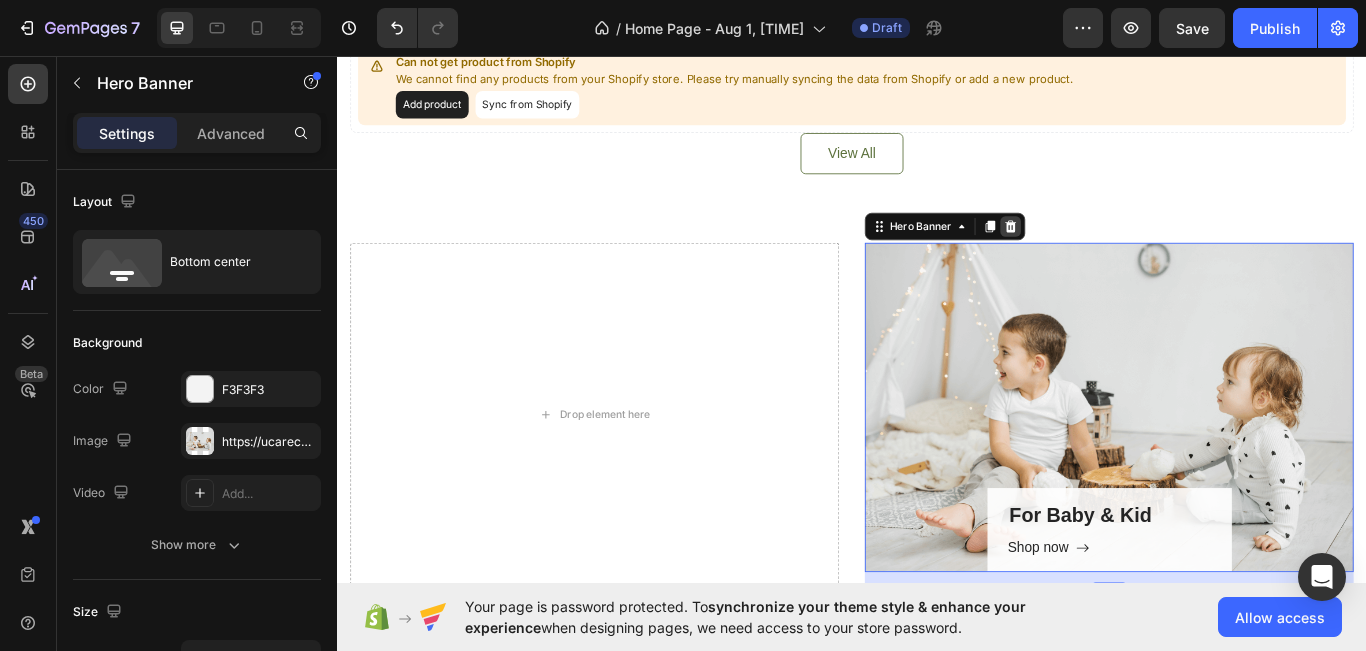 click 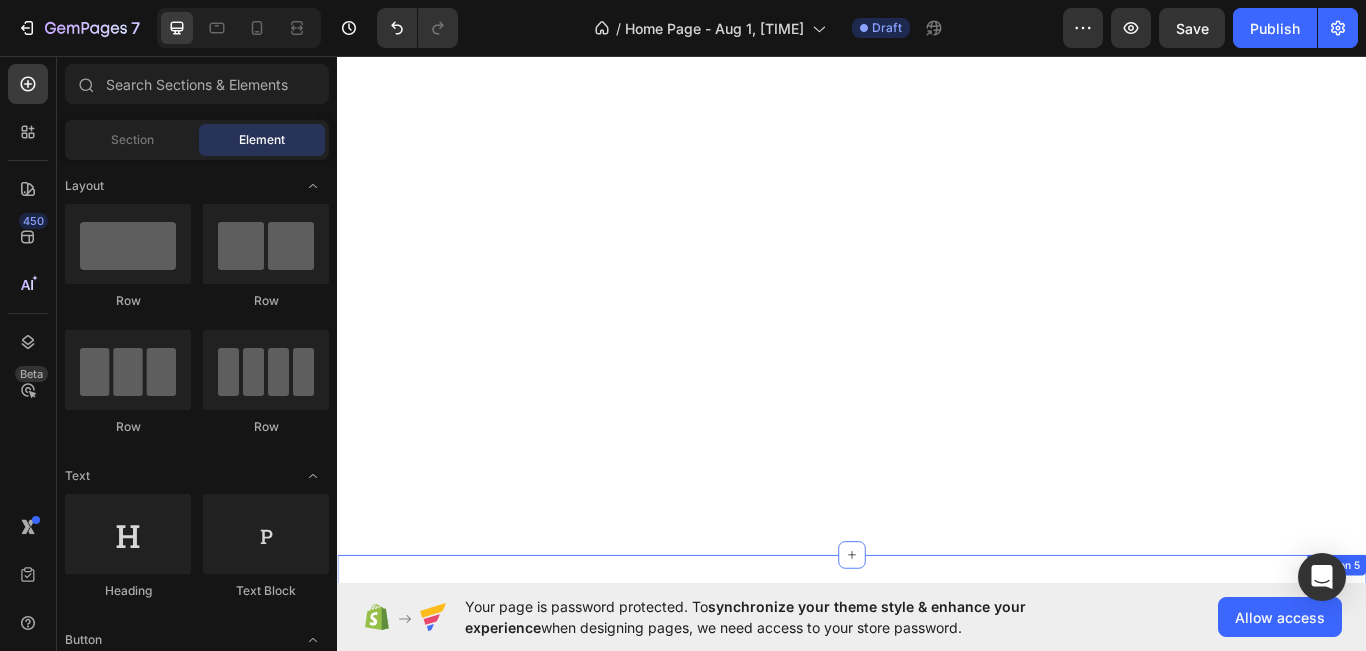 scroll, scrollTop: 1467, scrollLeft: 0, axis: vertical 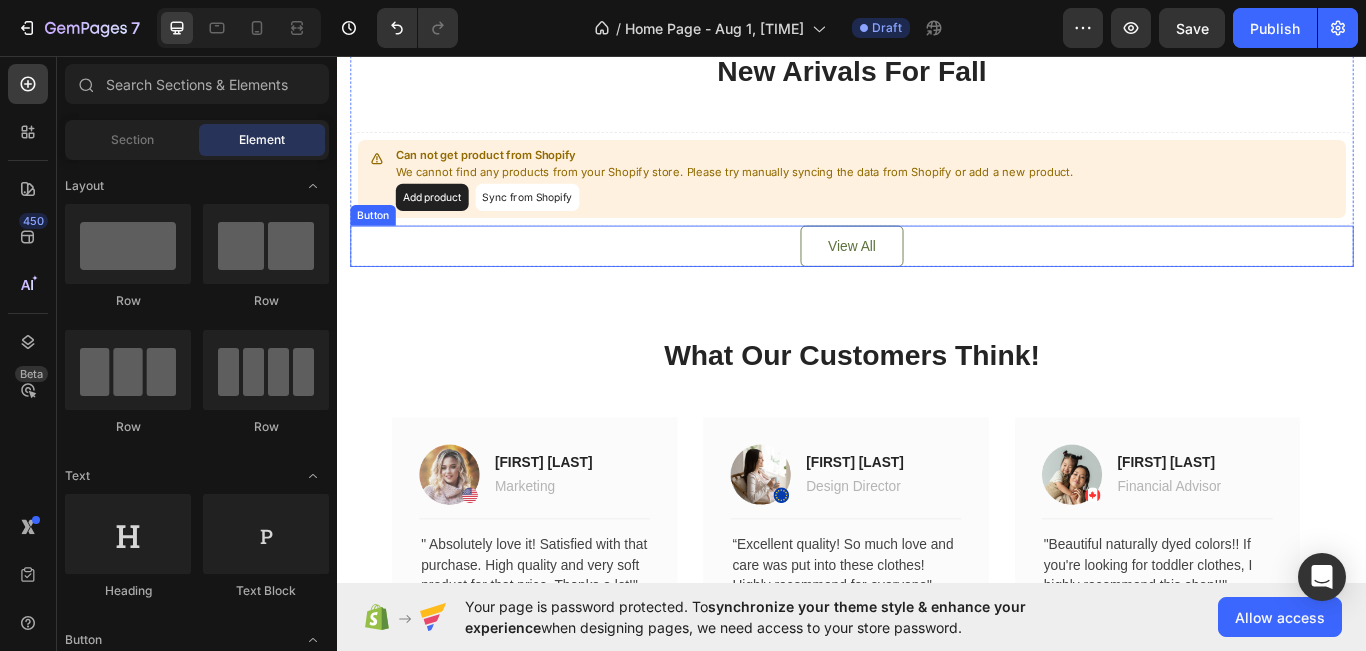 click on "View All" at bounding box center [937, 278] 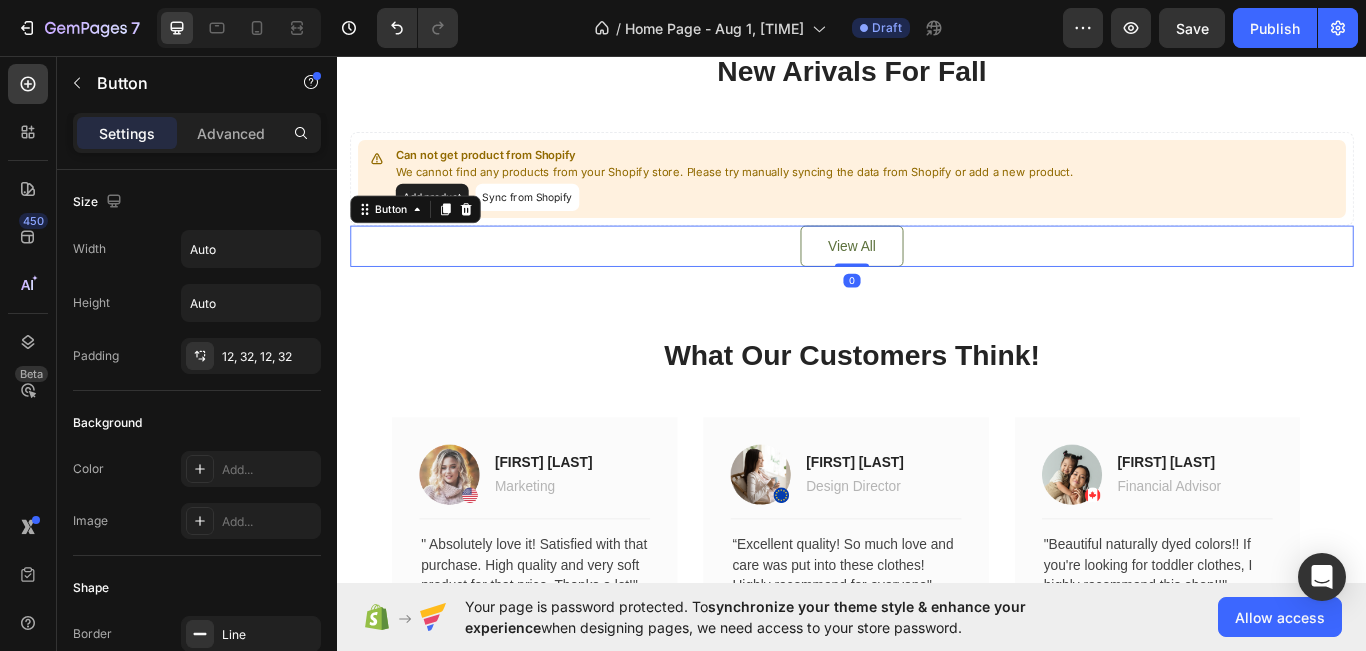 type 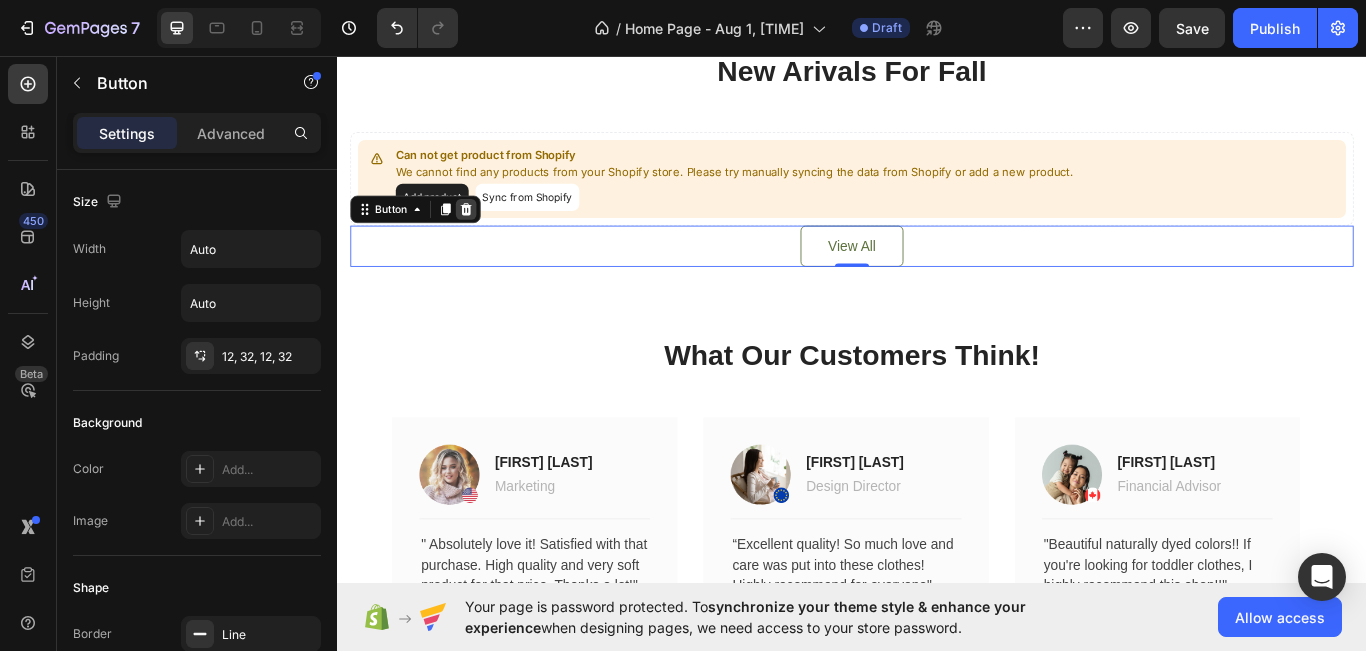 click 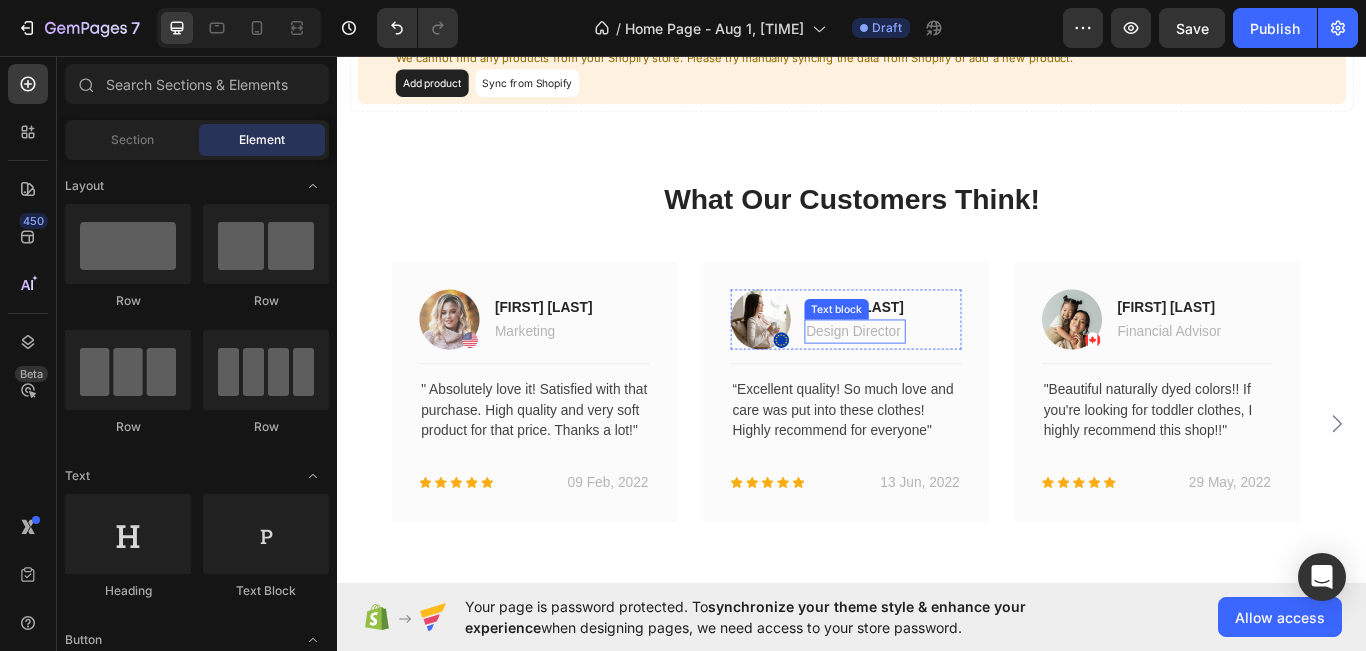 scroll, scrollTop: 1733, scrollLeft: 0, axis: vertical 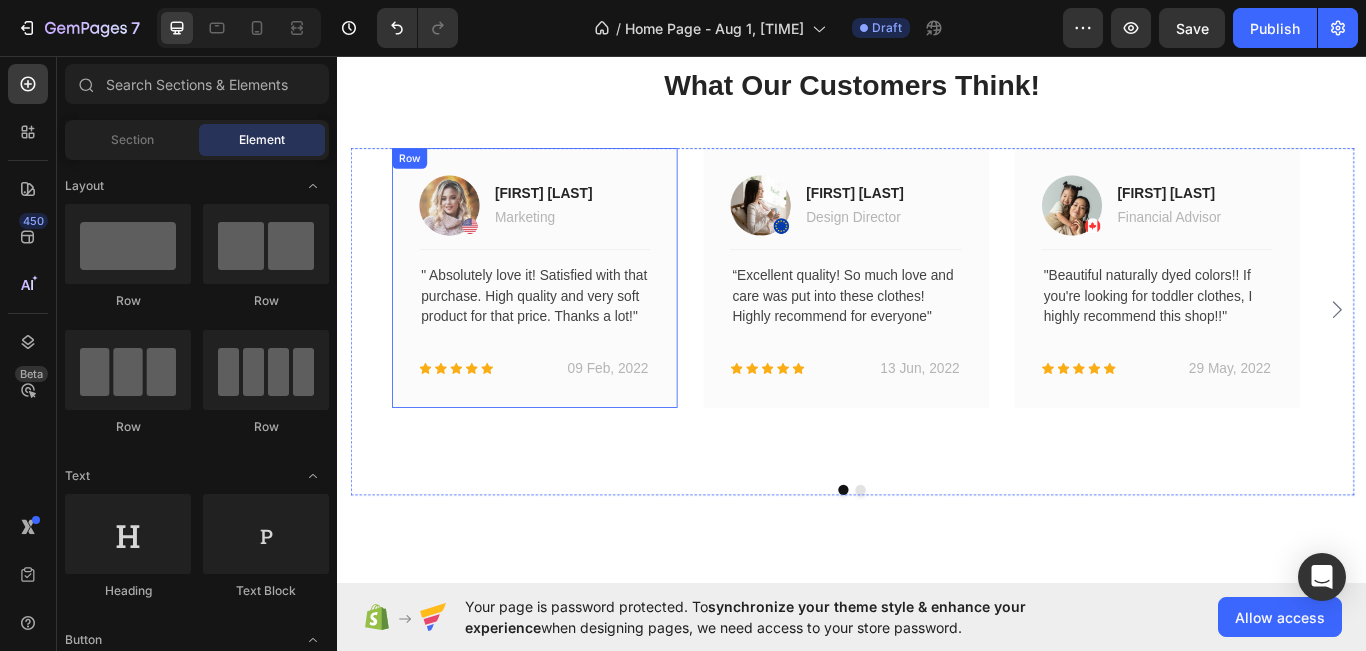 click on "Image [FIRST] [LAST] Text block Marketing Text block Row Title Line " Absolutely love it! Satisfied with that purchase. High quality and very soft product for that price. Thanks a lot!" Text block Icon Icon Icon Icon Icon Icon List Hoz 09 Feb, 2022 Text block Row Row" at bounding box center [566, 314] 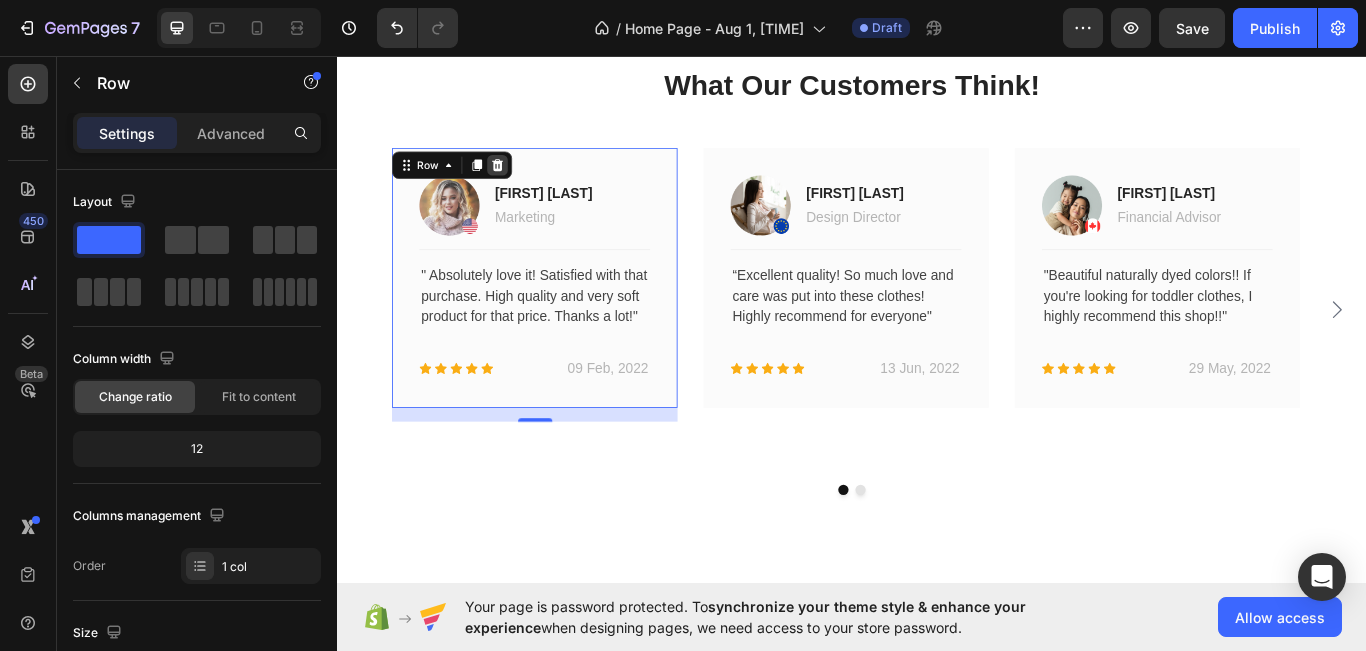 click 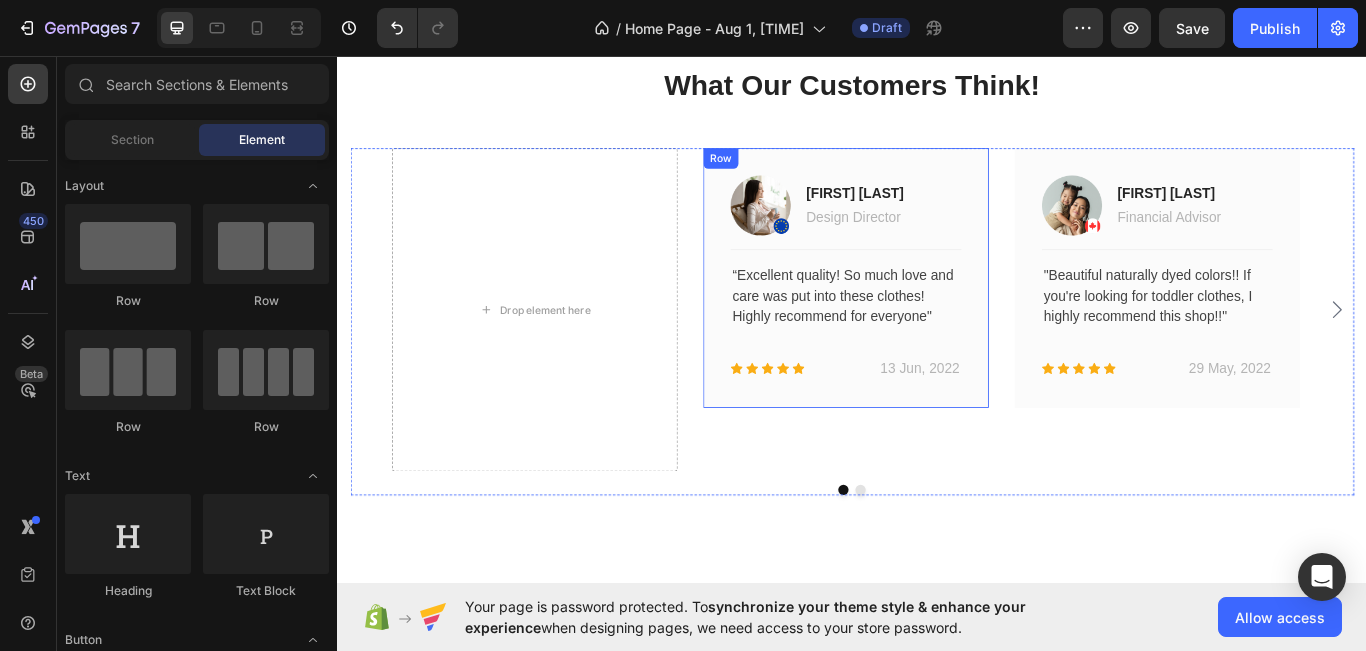 click on "Image [FIRST] [LAST] Text block Design Director Text block Row Title Line “Excellent quality! So much love and care was put into these clothes! Highly recommend for everyone" Text block Icon Icon Icon Icon Icon Icon List Hoz 13 Jun, 2022 Text block Row Row" at bounding box center (929, 314) 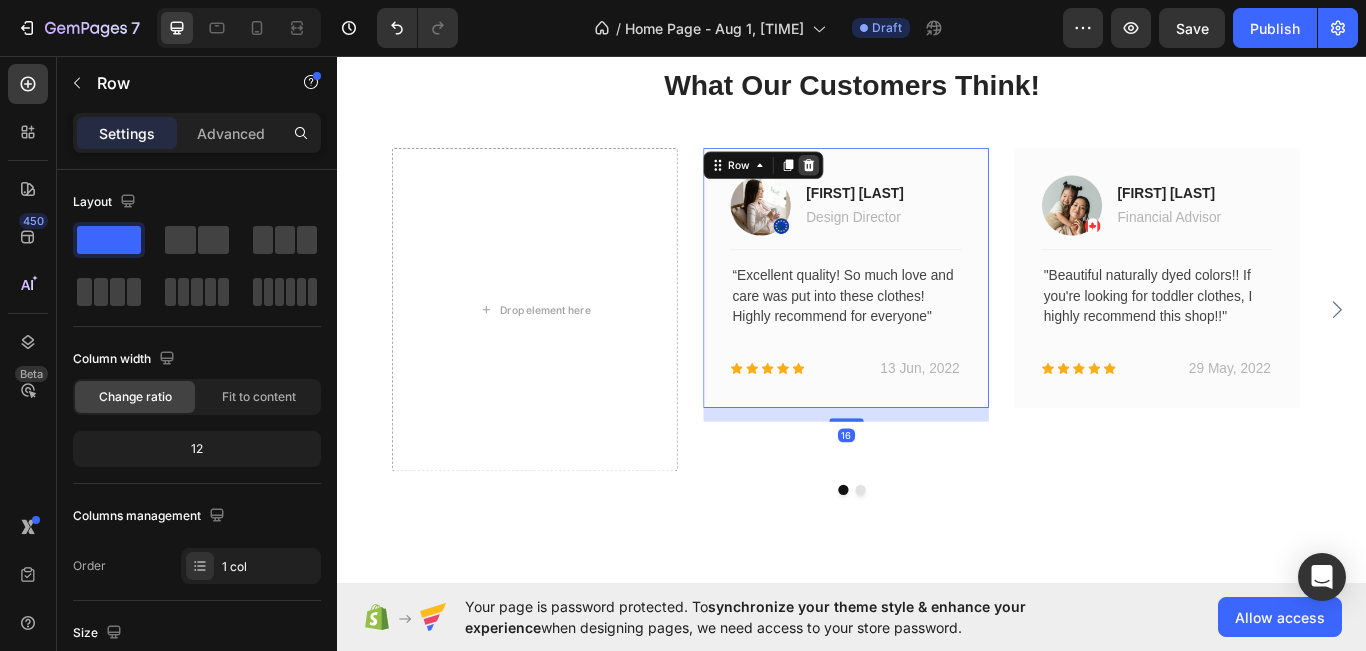 click 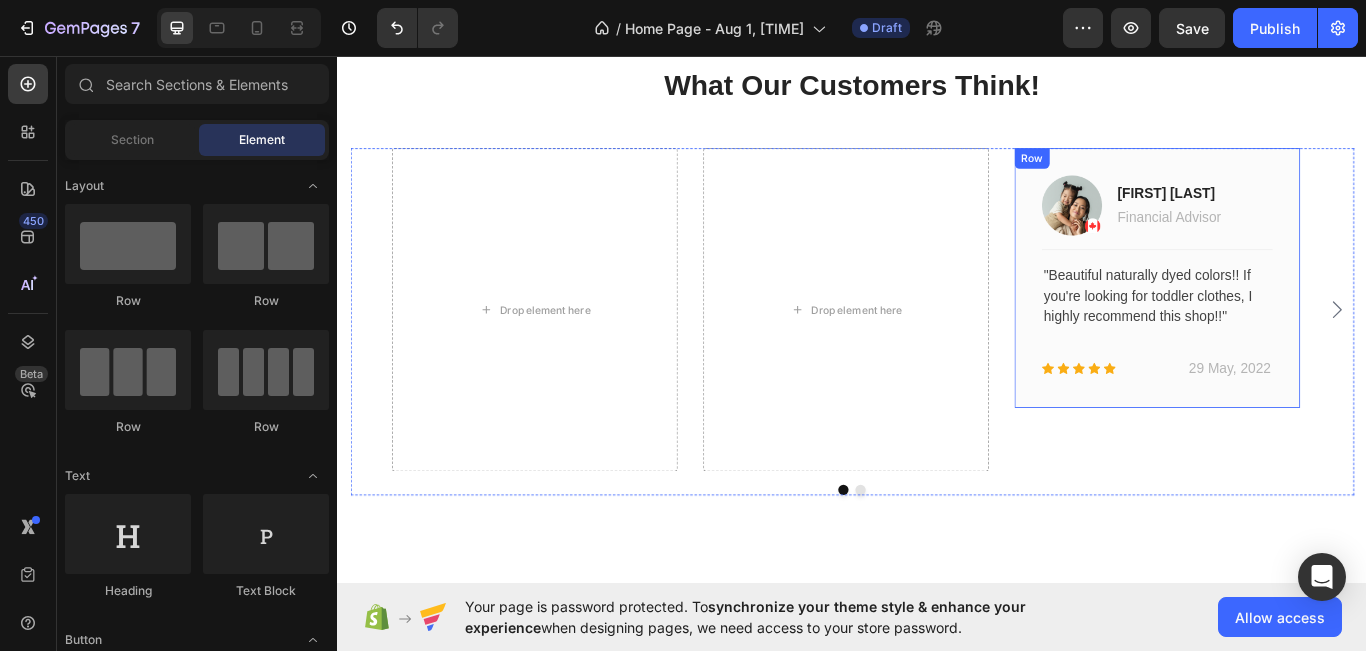 click on "Image [FIRST] [LAST] Text block Financial Advisor Text block Row Title Line "Beautiful naturally dyed colors!! If you're looking for toddler clothes, I highly recommend this shop!!" Text block Icon Icon Icon Icon Icon Icon List Hoz 29 May, 2022 Text block Row Row" at bounding box center (1292, 314) 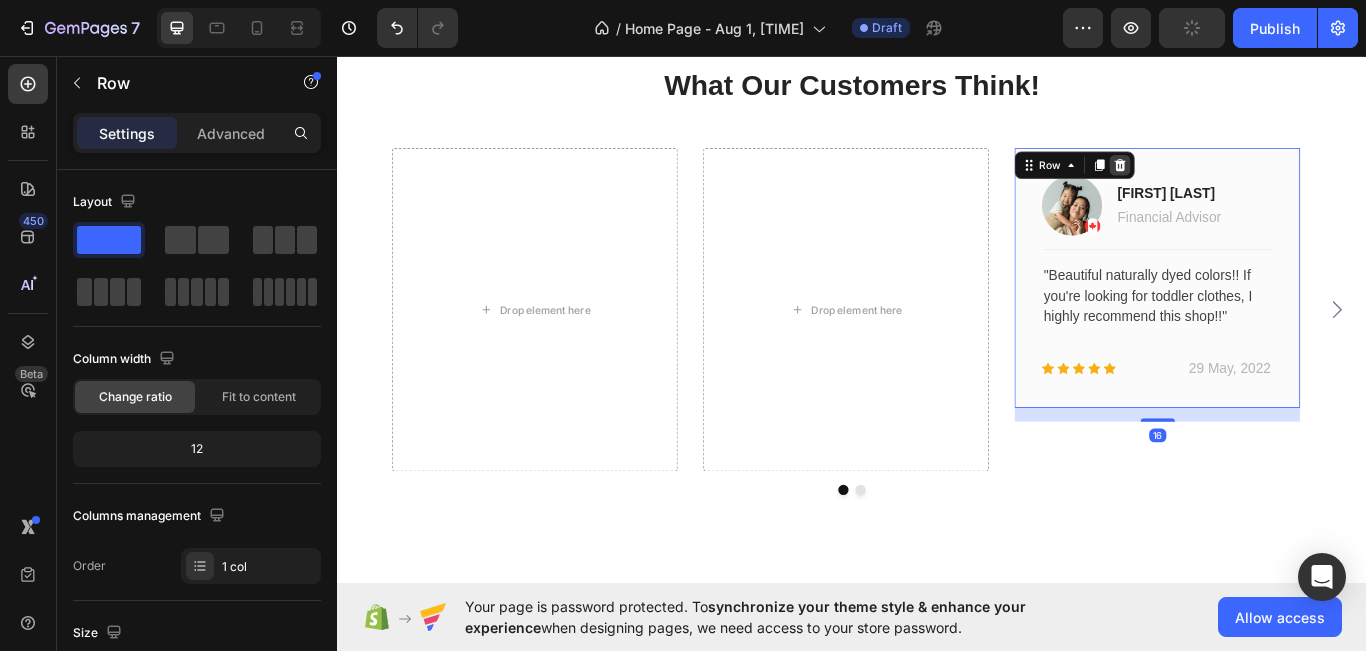 click 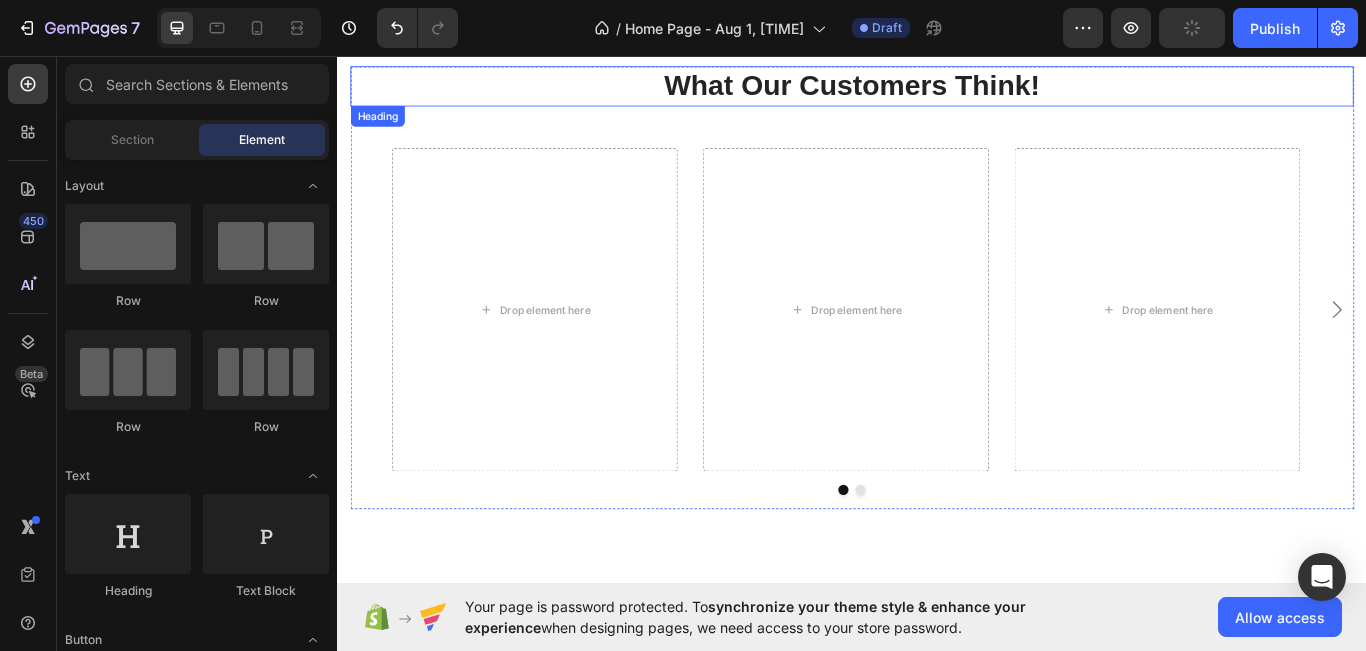 click on "What Our Customers Think!" at bounding box center (937, 91) 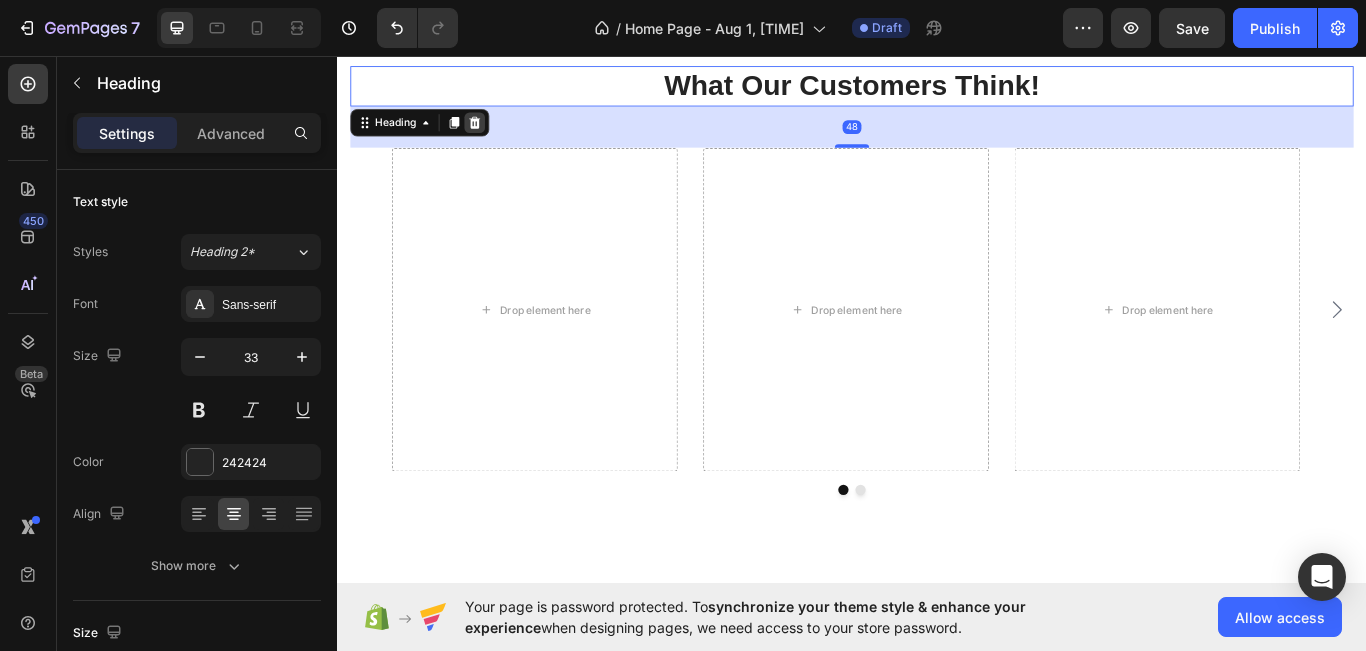 click 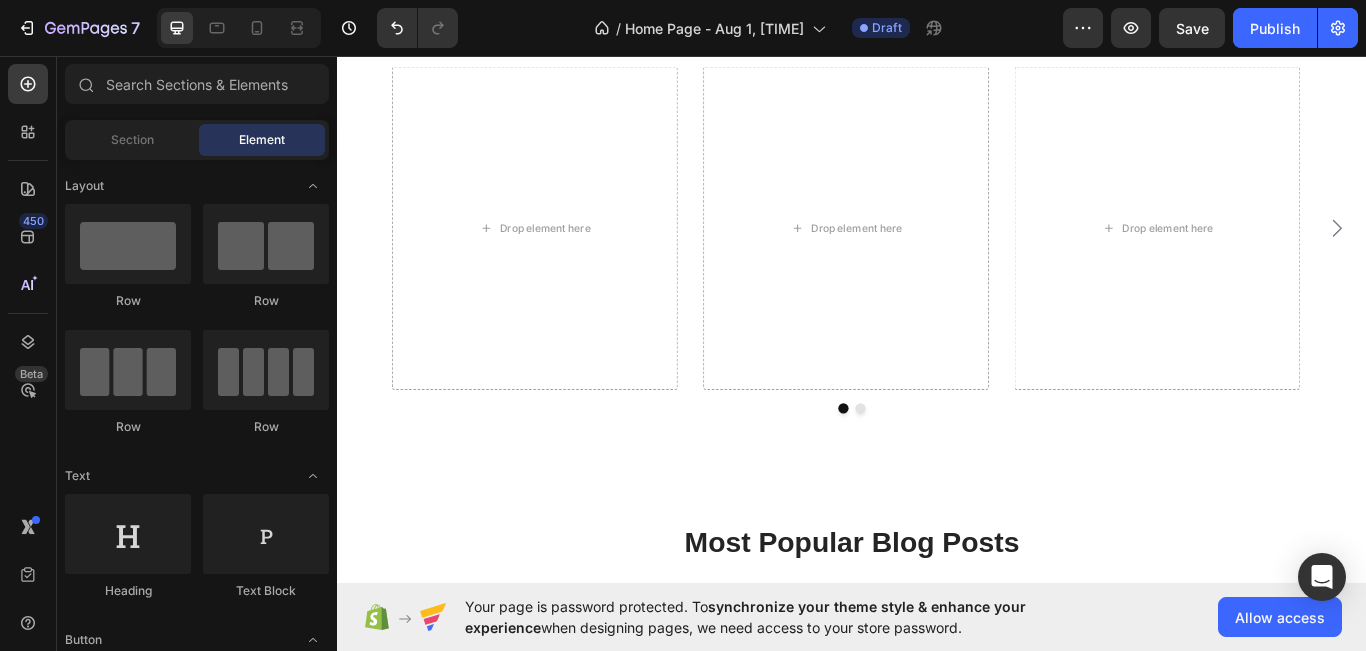 scroll, scrollTop: 2133, scrollLeft: 0, axis: vertical 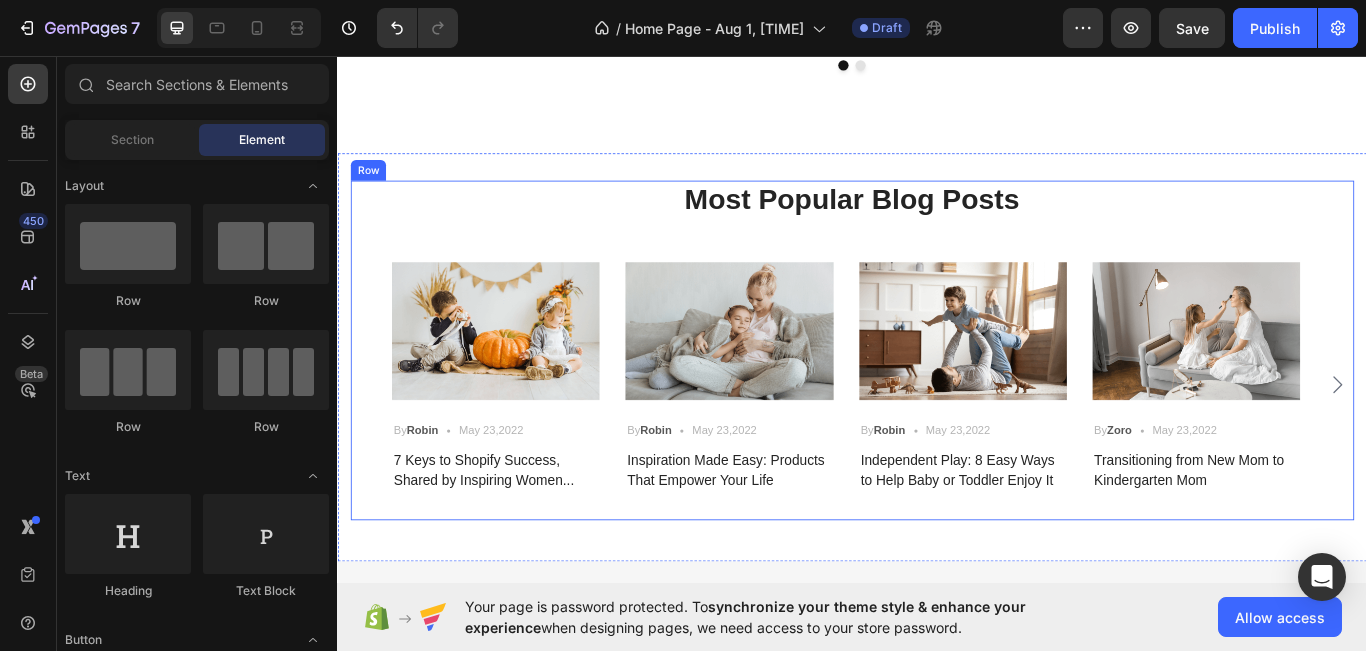 click on "Most Popular Blog Posts Heading Image By [FIRST] Text block Icon [DATE] Text block Row 7 Keys to Shopify Success, Shared by Inspiring Women... Text block Image By [FIRST] Text block Icon [DATE] Text block Row Inspiration Made Easy: Products That Empower Your Life Text block Image By [FIRST] Text block Icon [DATE] Text block Row Independent Play: 8 Easy Ways to Help Baby or Toddler Enjoy It Text block Image By [FIRST] Text block Icon [DATE] Text block Row Transitioning from New Mom to Kindergarten Mom Text block Image By [FIRST] Text block Icon [DATE] Text block Row How To Prepare A Successful Website For Black Friday Text block Carousel" at bounding box center (937, 398) 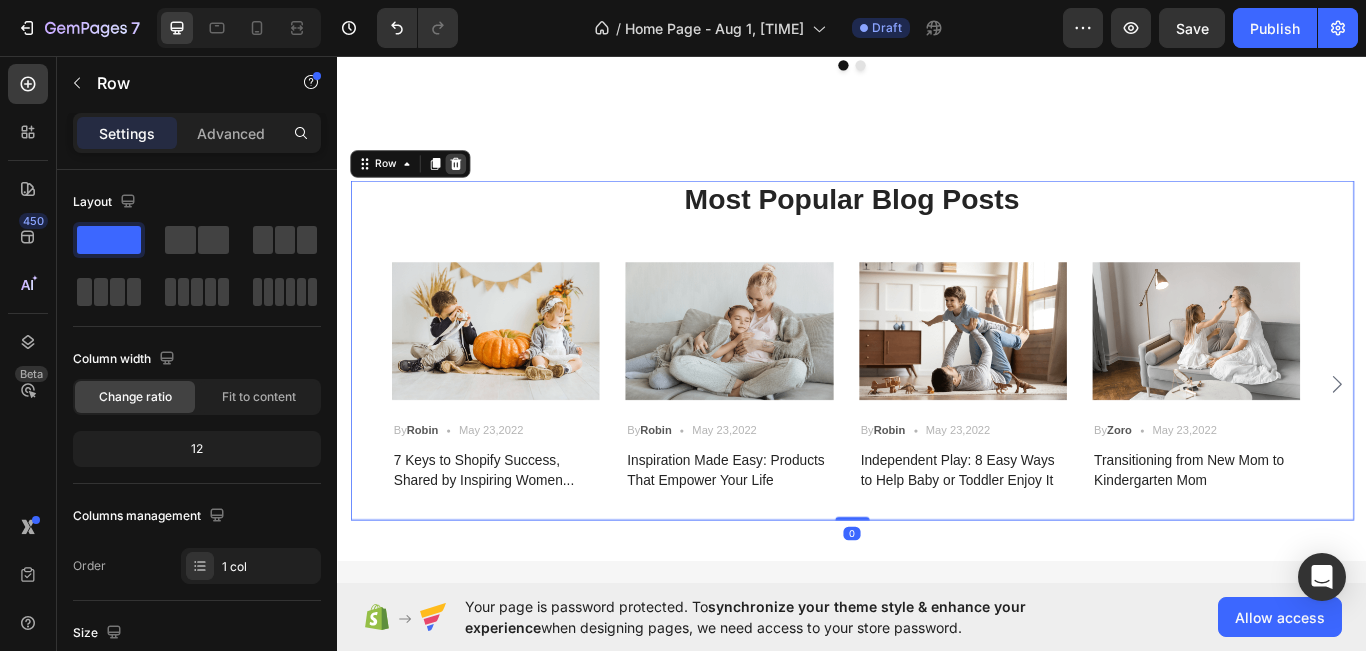 click 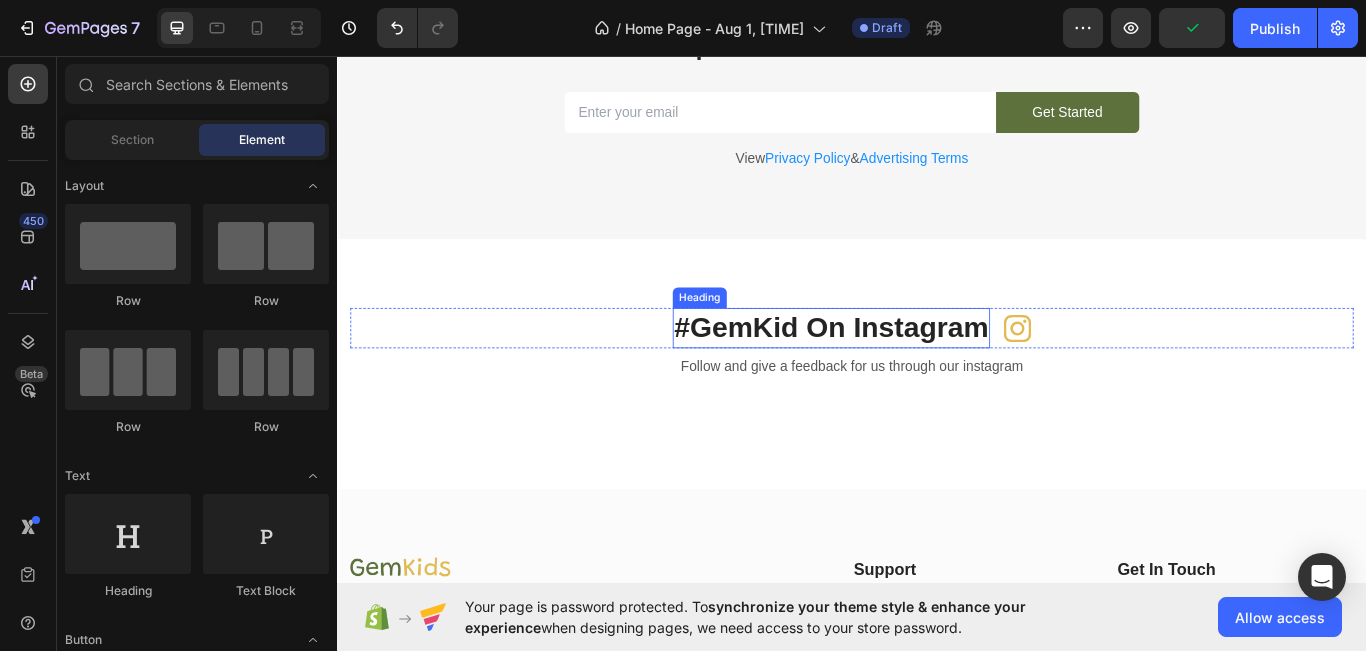 scroll, scrollTop: 2667, scrollLeft: 0, axis: vertical 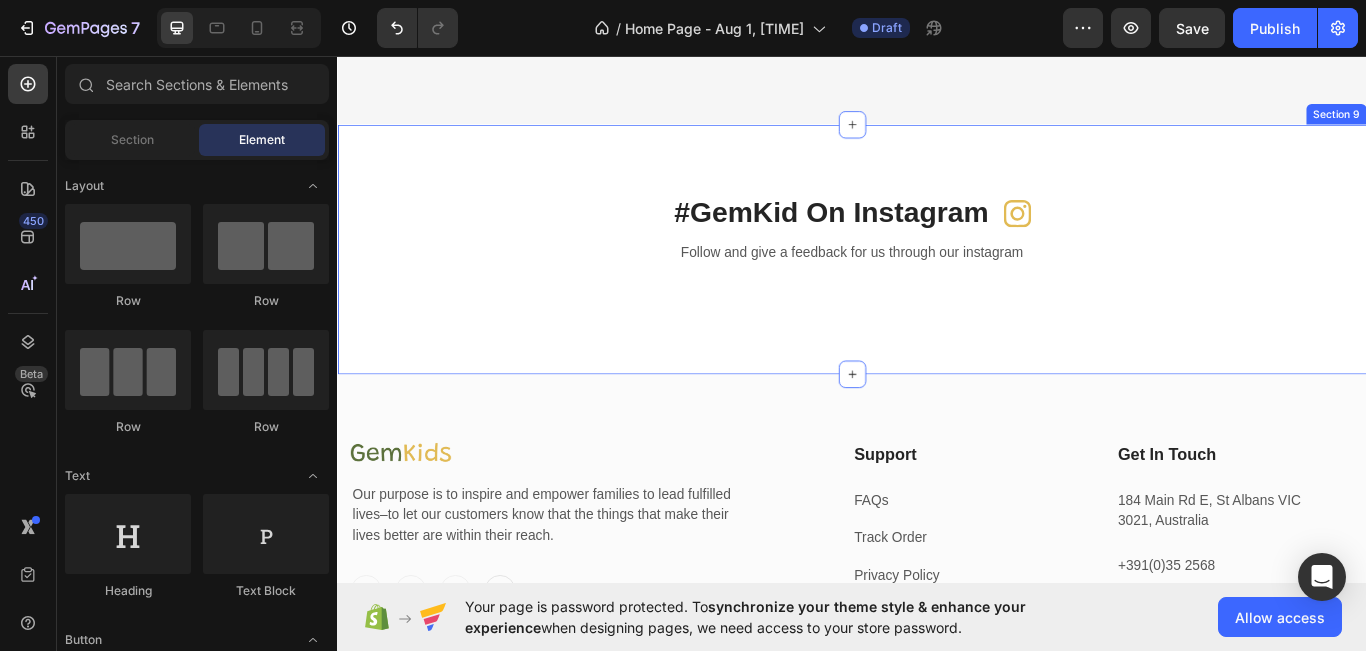 click on "#GemKid On Instagram Heading
Icon Row Follow and give a feedback for us through our instagram Text block Image Image Image Image Image Carousel Row Section 9" at bounding box center (937, 281) 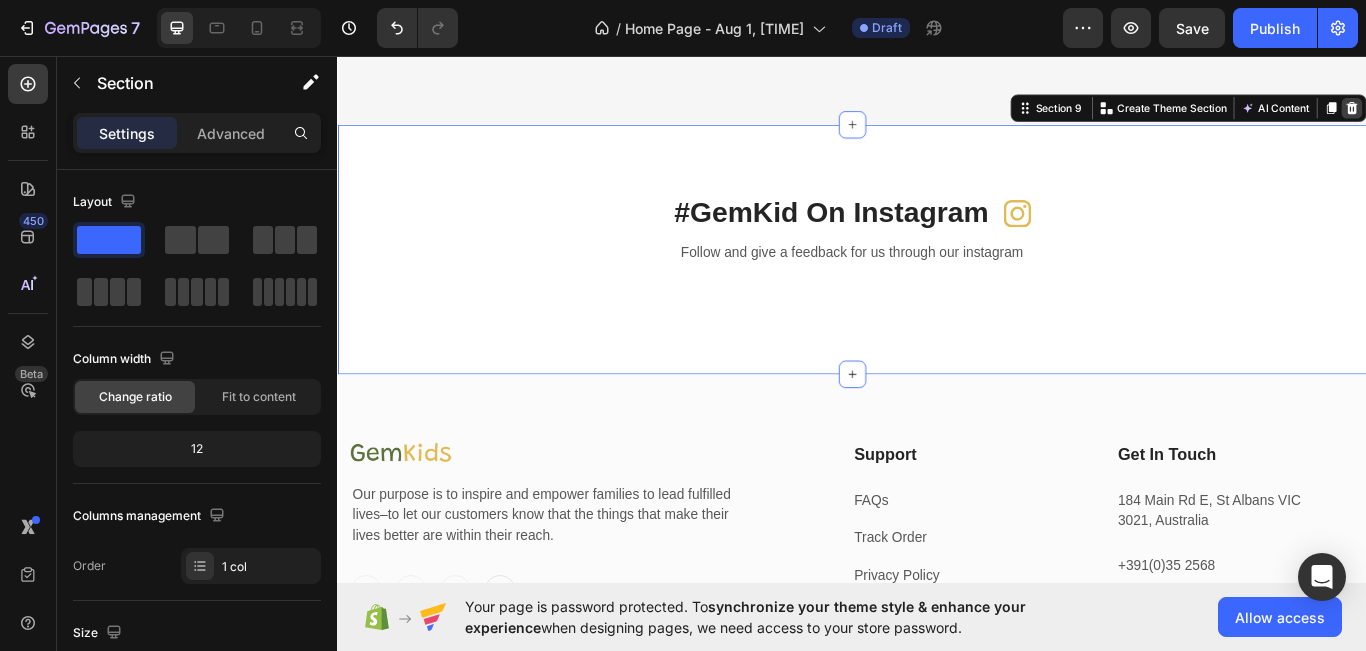 click 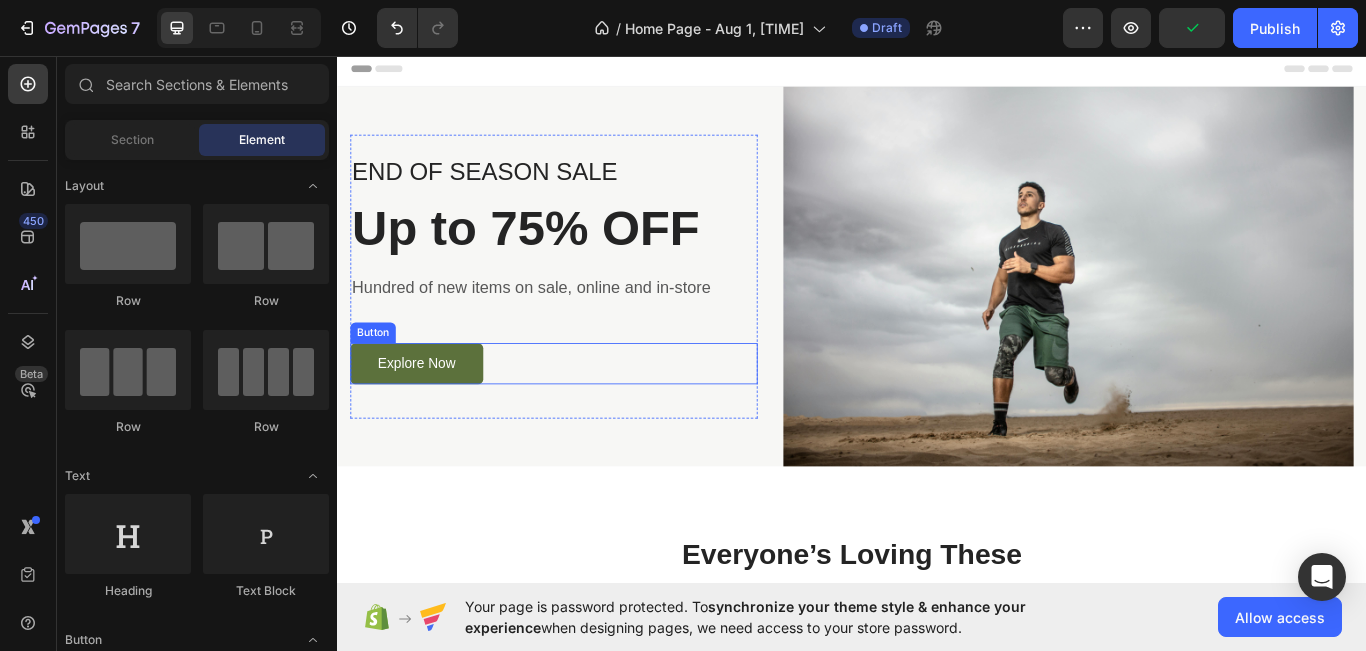 scroll, scrollTop: 267, scrollLeft: 0, axis: vertical 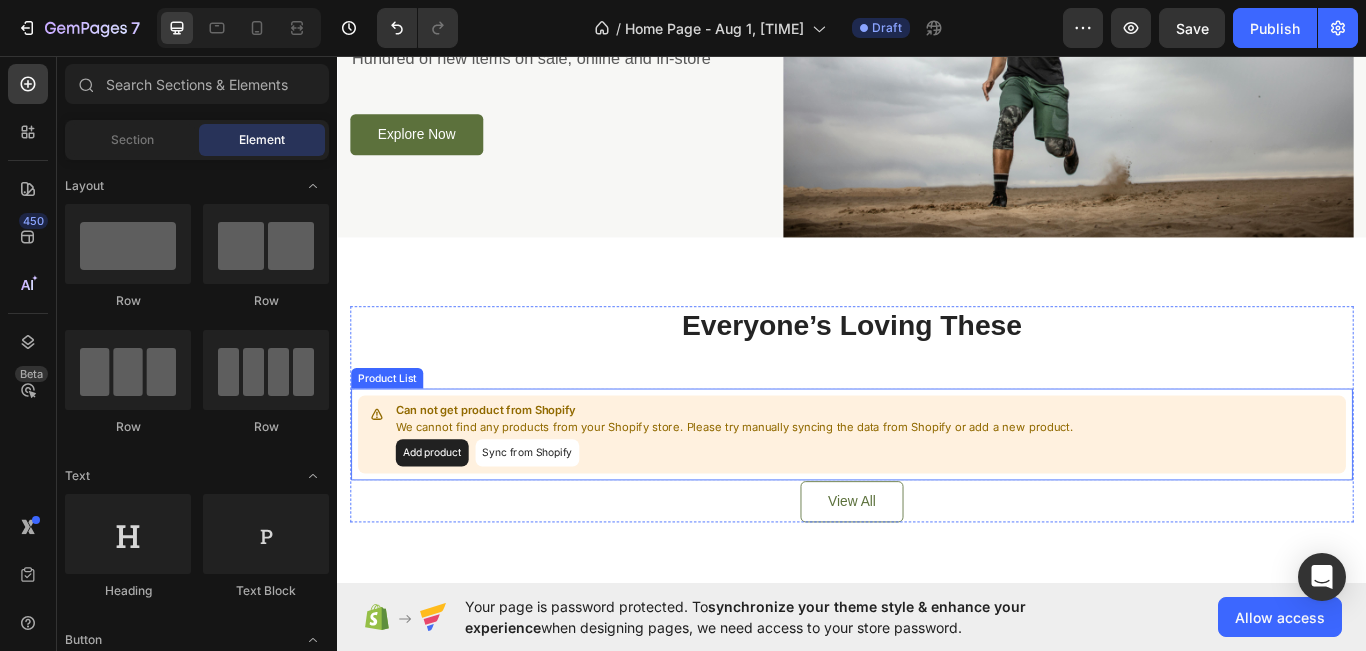 click on "Sync from Shopify" at bounding box center (558, 519) 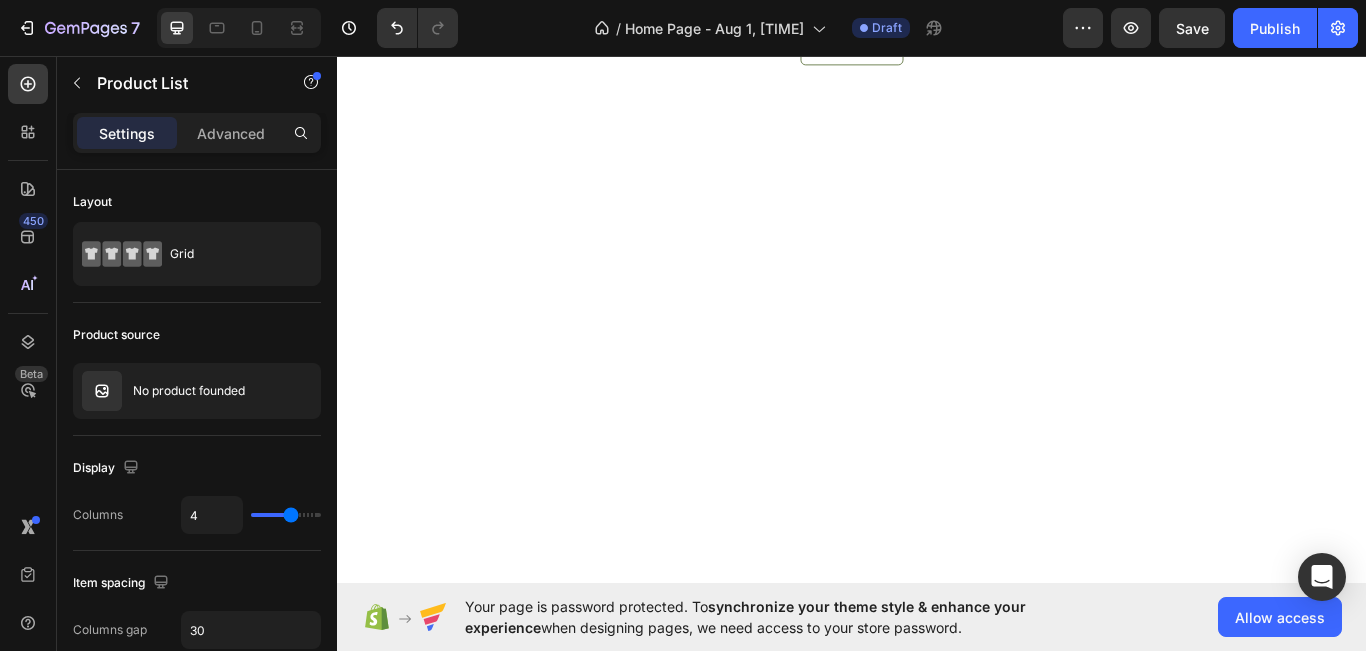 scroll, scrollTop: 0, scrollLeft: 0, axis: both 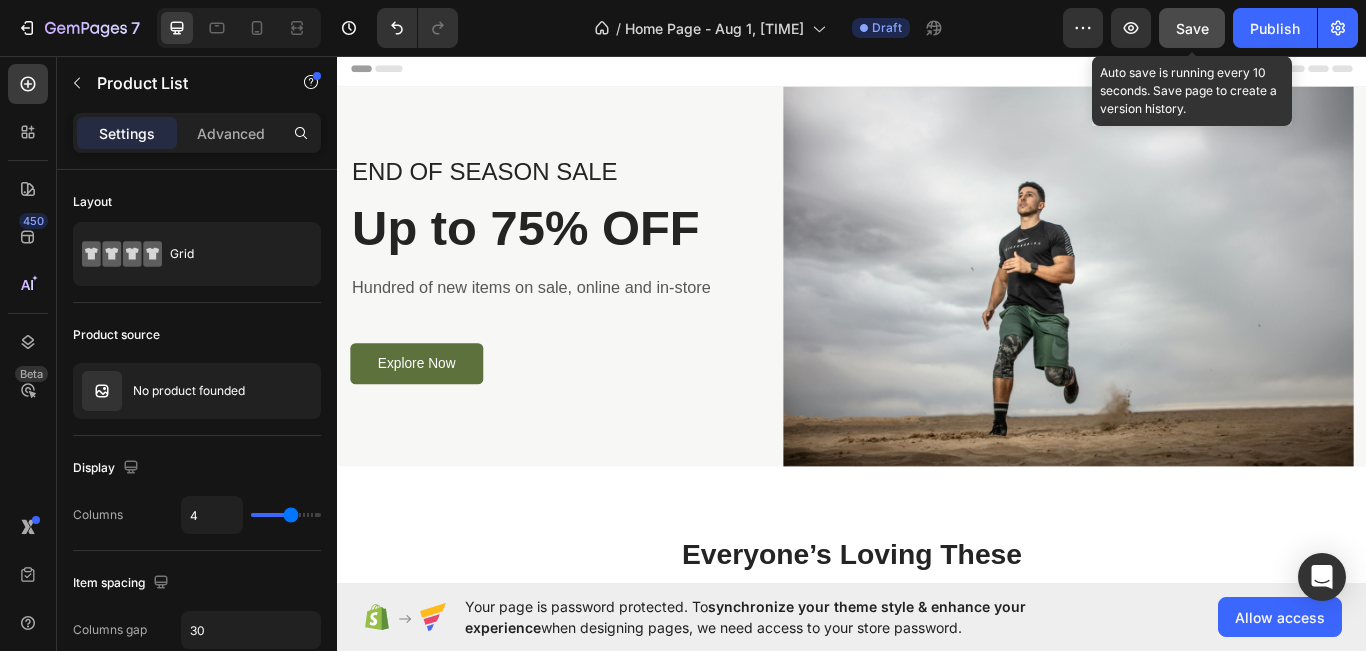 click on "Save" at bounding box center (1192, 28) 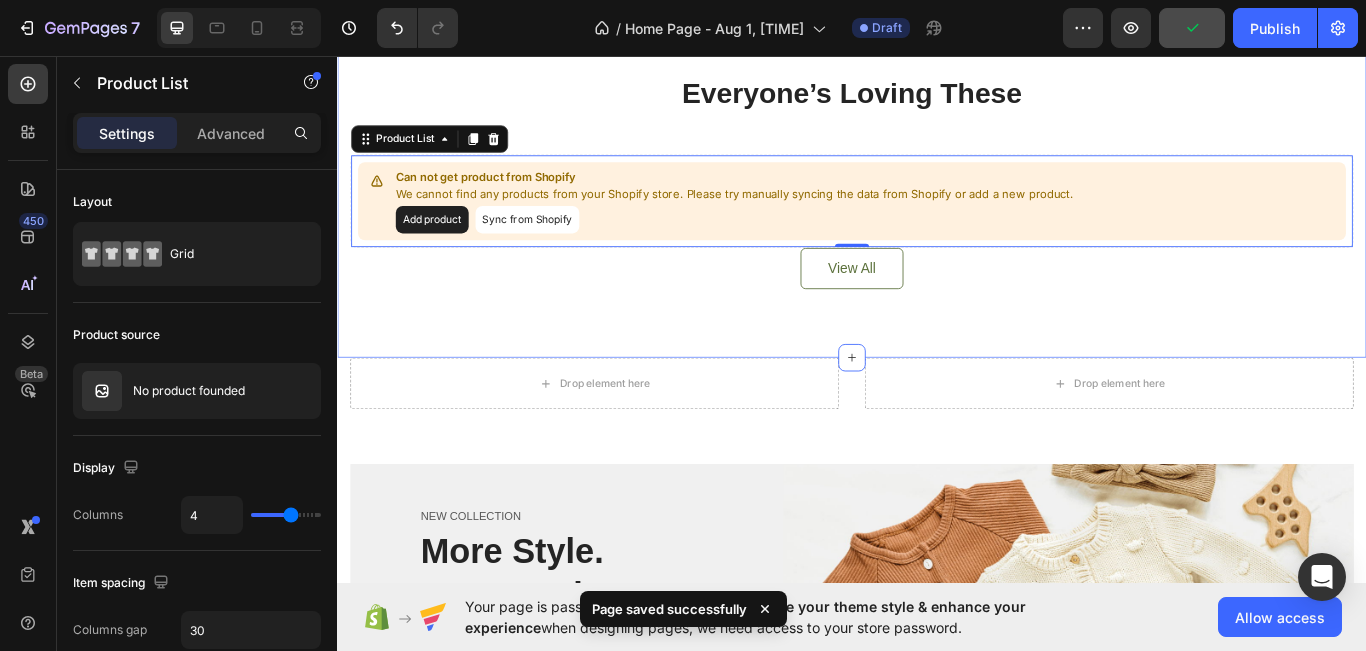scroll, scrollTop: 400, scrollLeft: 0, axis: vertical 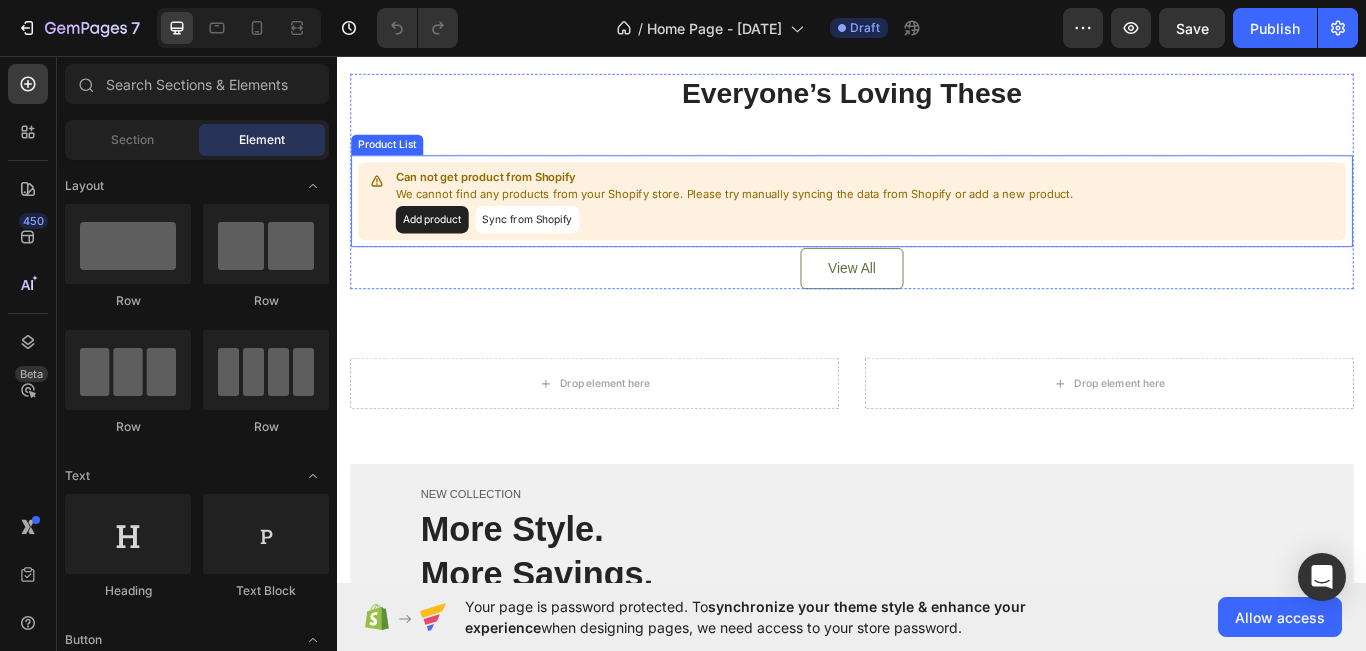 click on "Sync from Shopify" at bounding box center (558, 247) 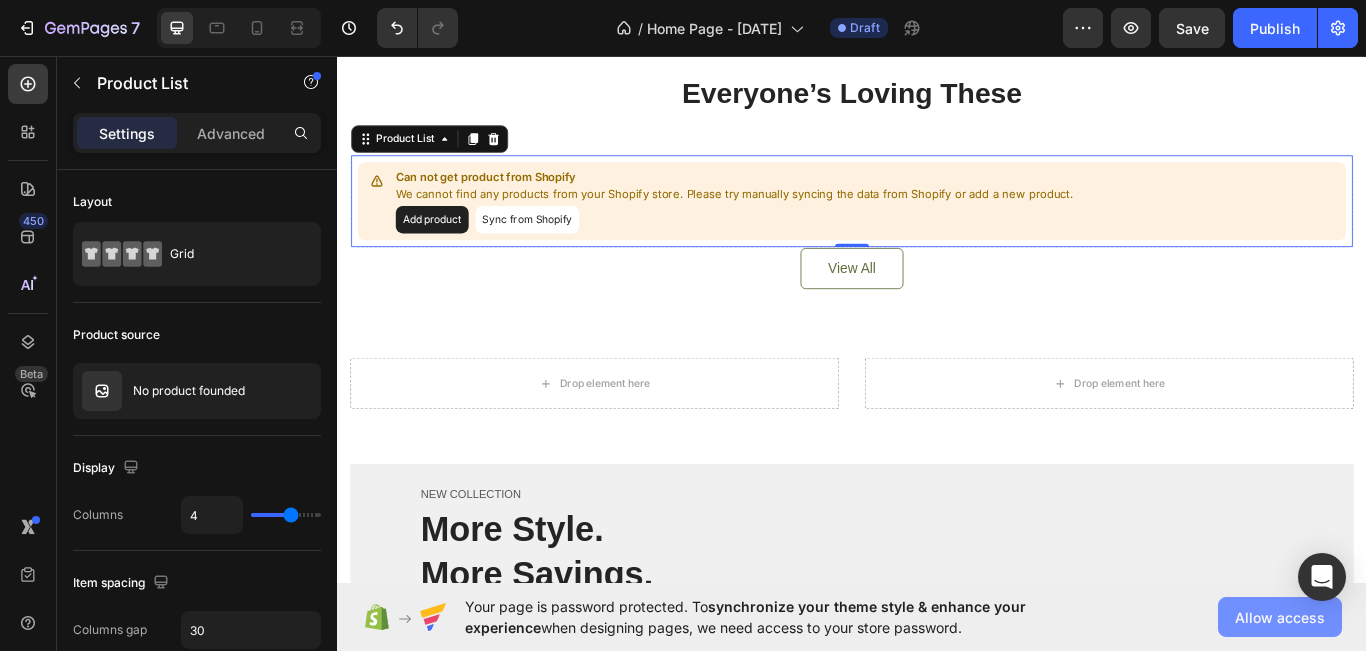 click on "Allow access" 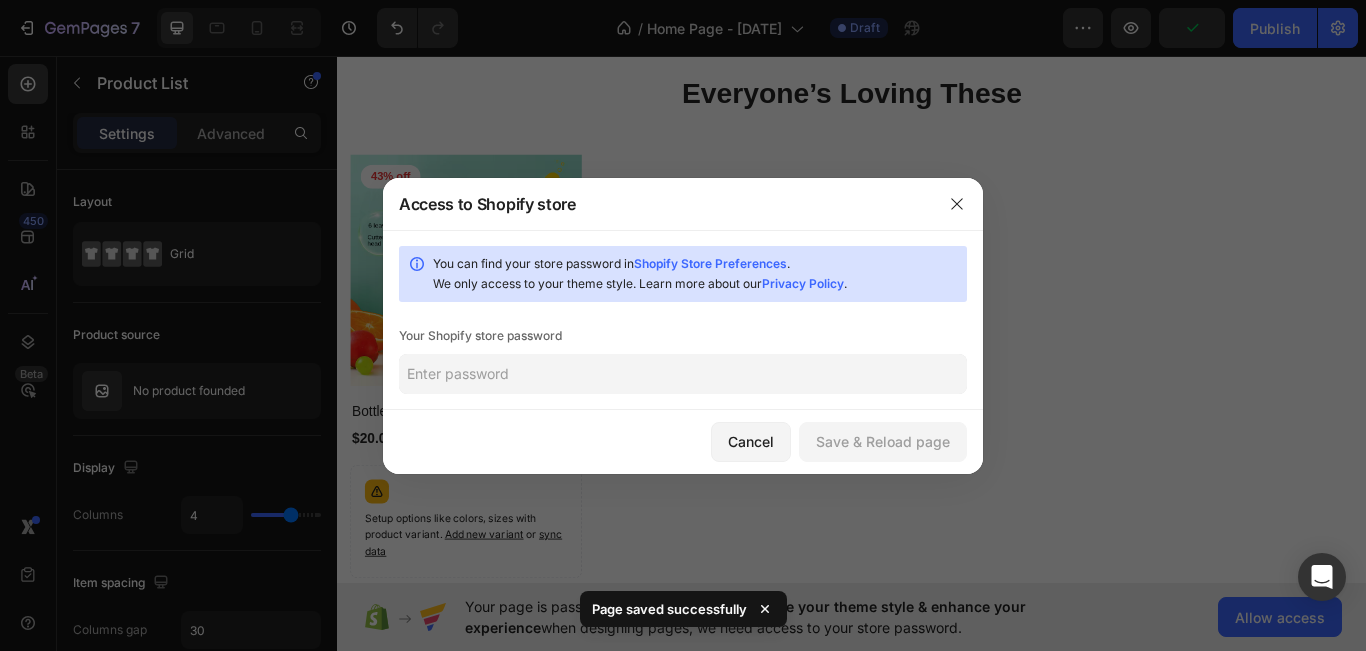 click 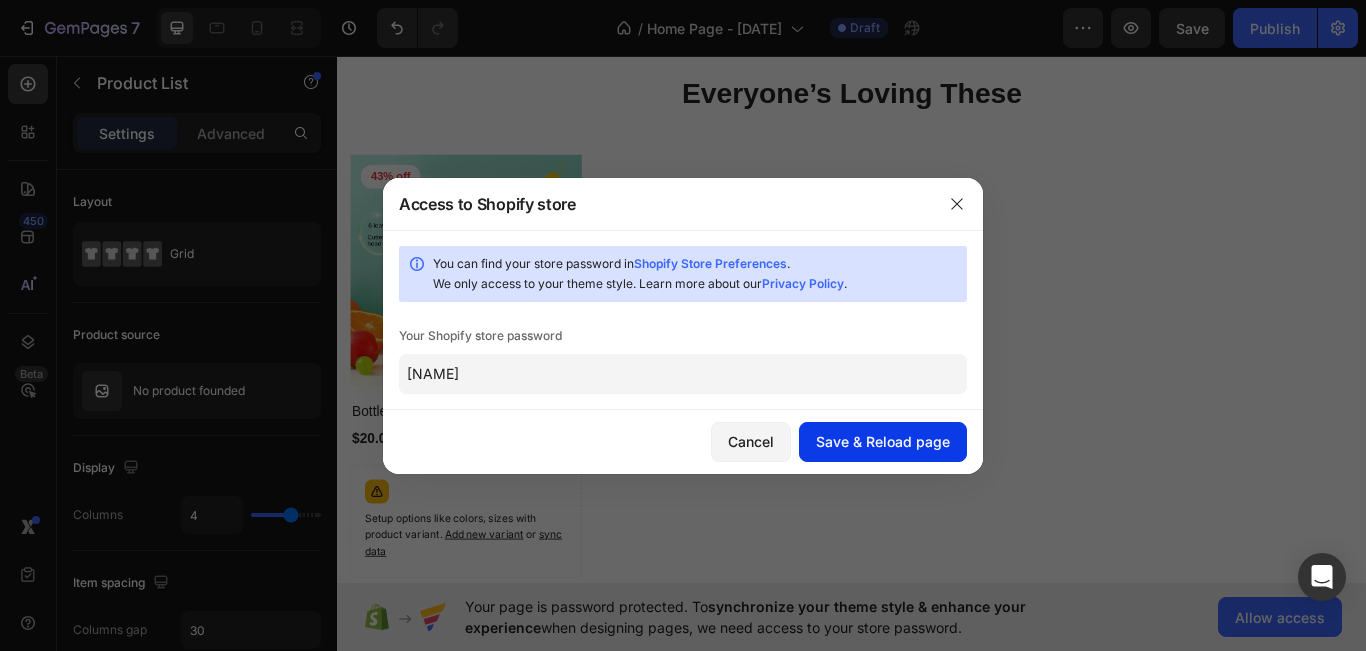 type on "shehay" 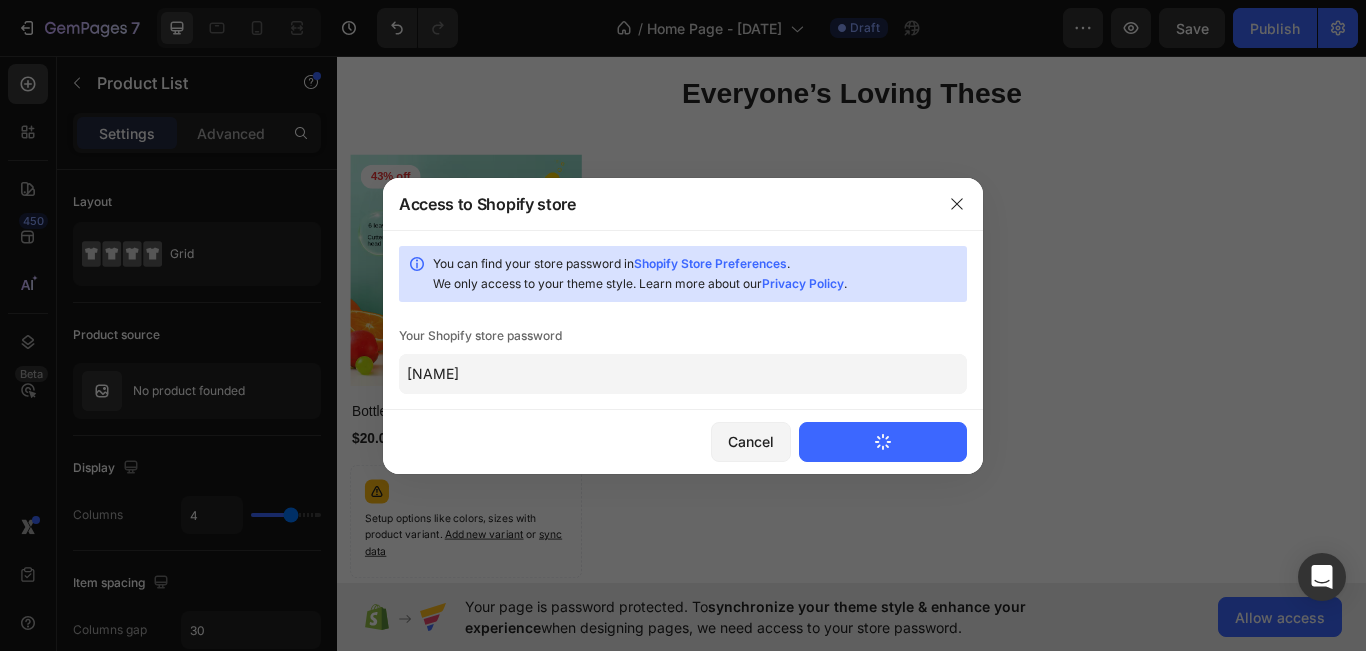 type 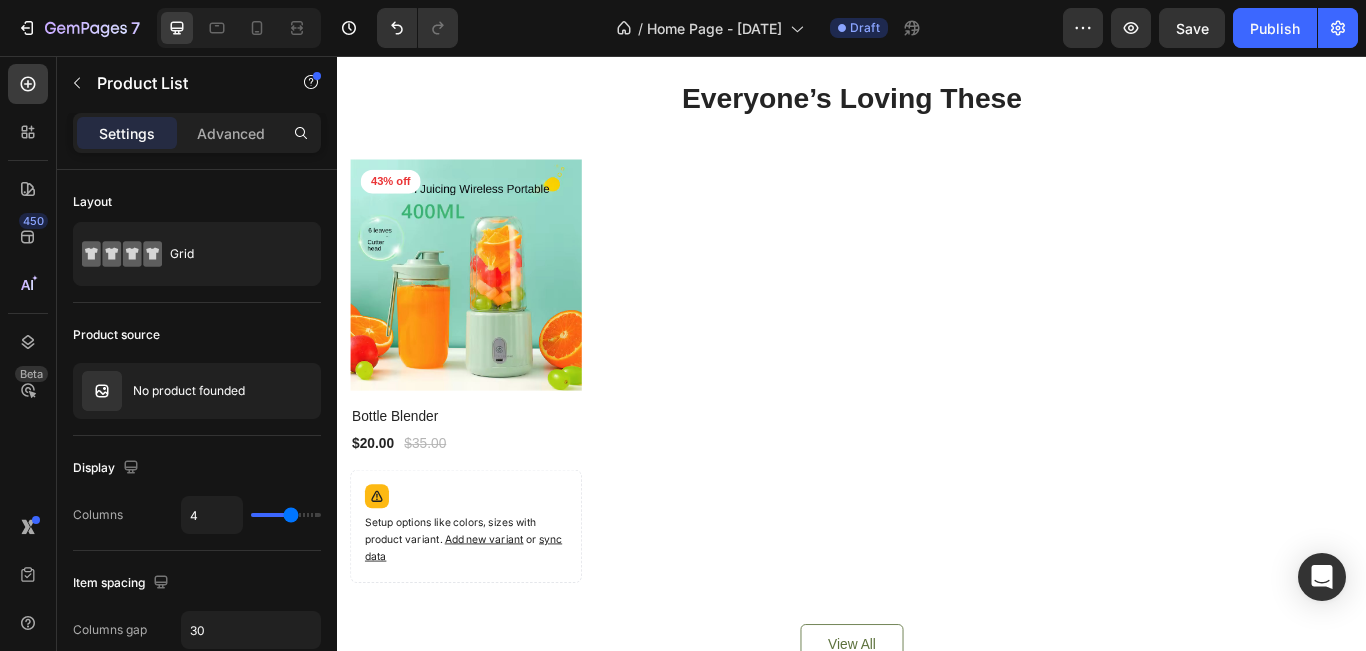 scroll, scrollTop: 0, scrollLeft: 0, axis: both 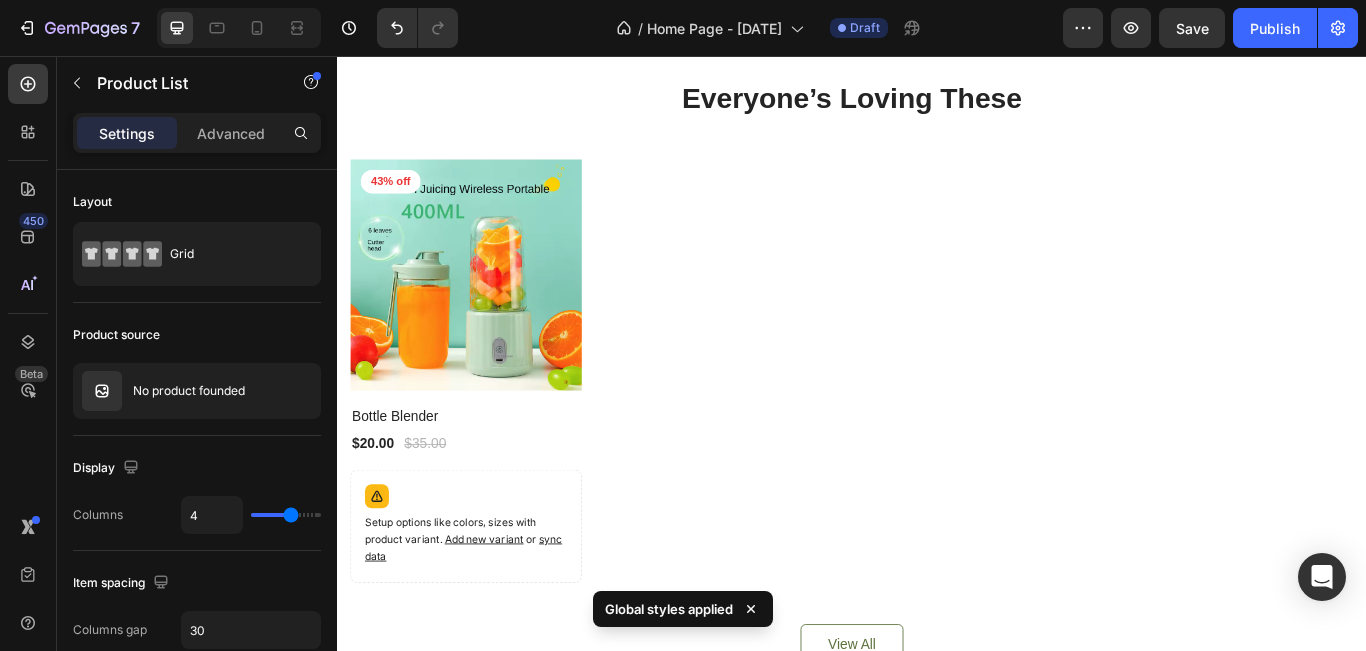 click on "Product Images 43% off Product Badge Row Bottle Blender Product Title $20.00 Product Price Product Price $35.00 Product Price Product Price Row Setup options like colors, sizes with product variant.       Add new variant   or   sync data Product Variants & Swatches Row Product List" at bounding box center [937, 423] 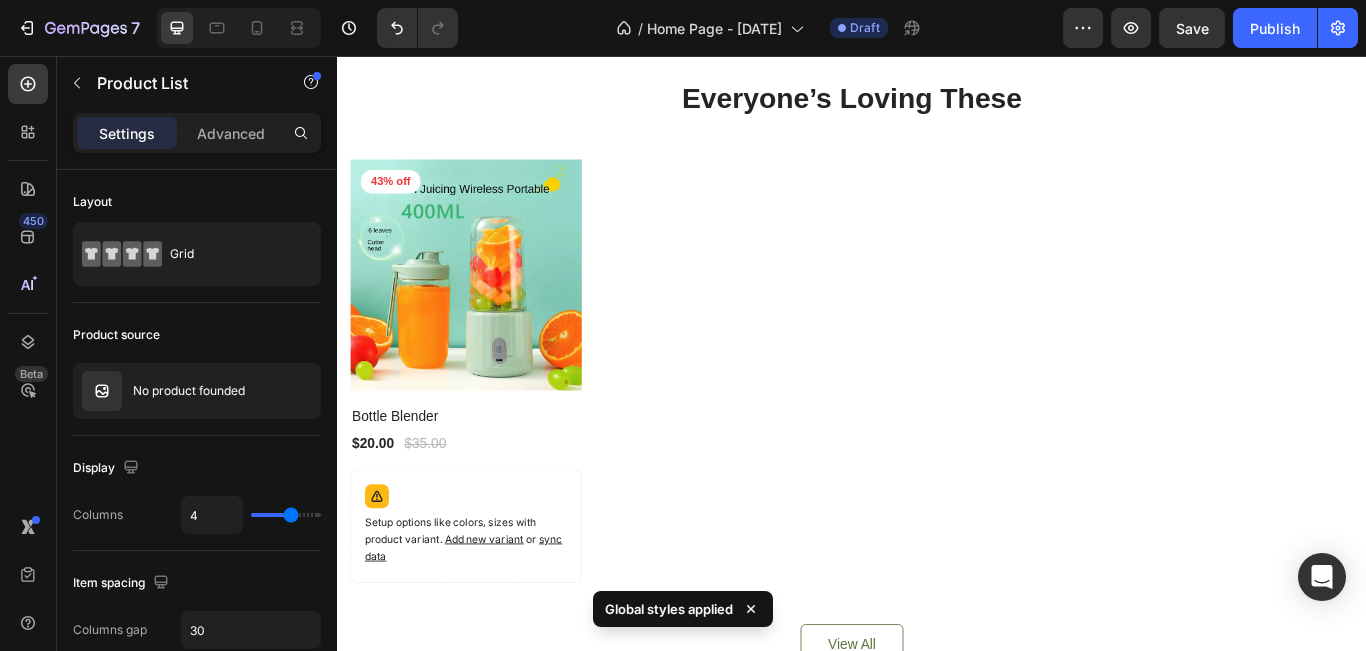 click on "Product Images 43% off Product Badge Row Bottle Blender Product Title $20.00 Product Price Product Price $35.00 Product Price Product Price Row Setup options like colors, sizes with product variant.       Add new variant   or   sync data Product Variants & Swatches Row Product List" at bounding box center (937, 423) 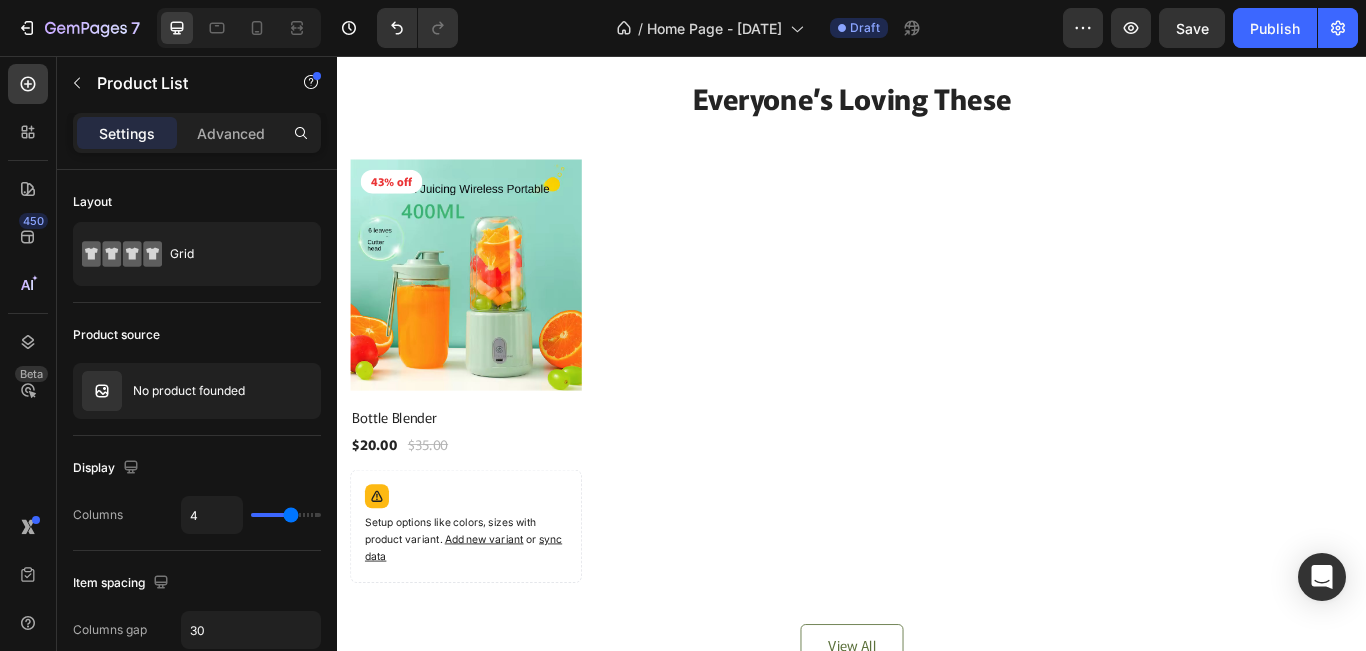 click on "Product Images 43% off Product Badge Row Bottle Blender Product Title $20.00 Product Price Product Price $35.00 Product Price Product Price Row Setup options like colors, sizes with product variant.       Add new variant   or   sync data Product Variants & Swatches Row Product List" at bounding box center [937, 423] 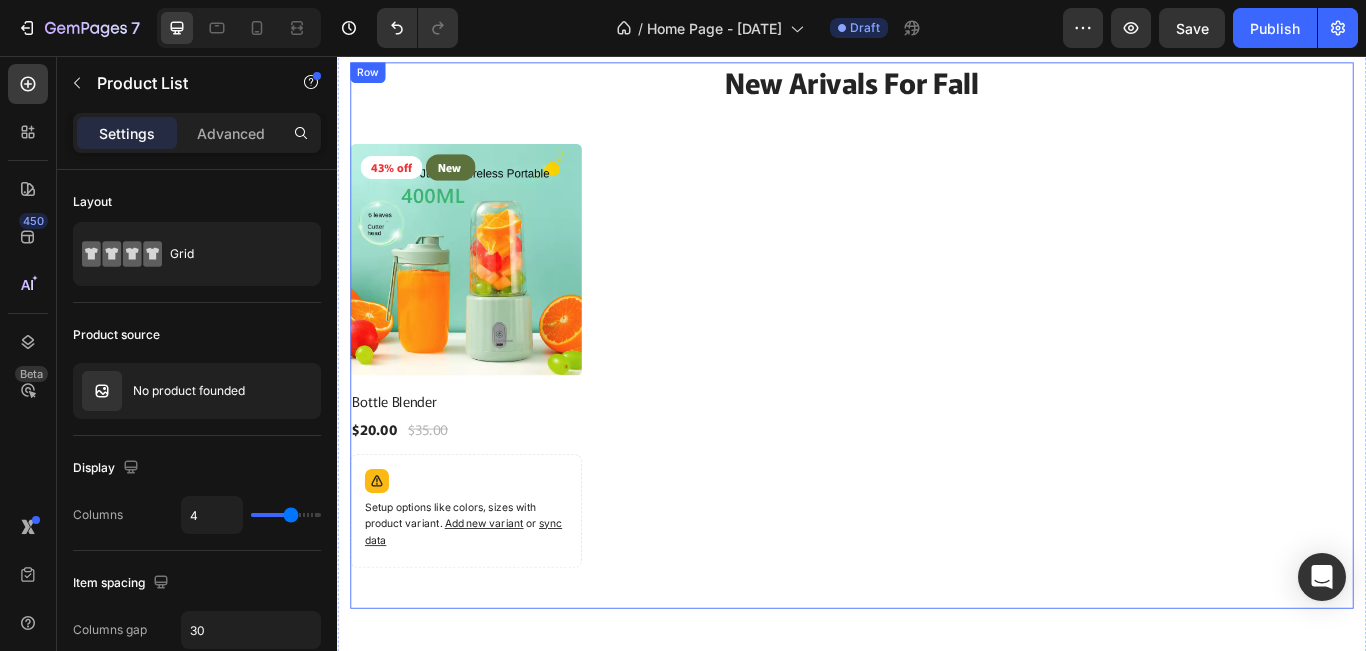 scroll, scrollTop: 1755, scrollLeft: 0, axis: vertical 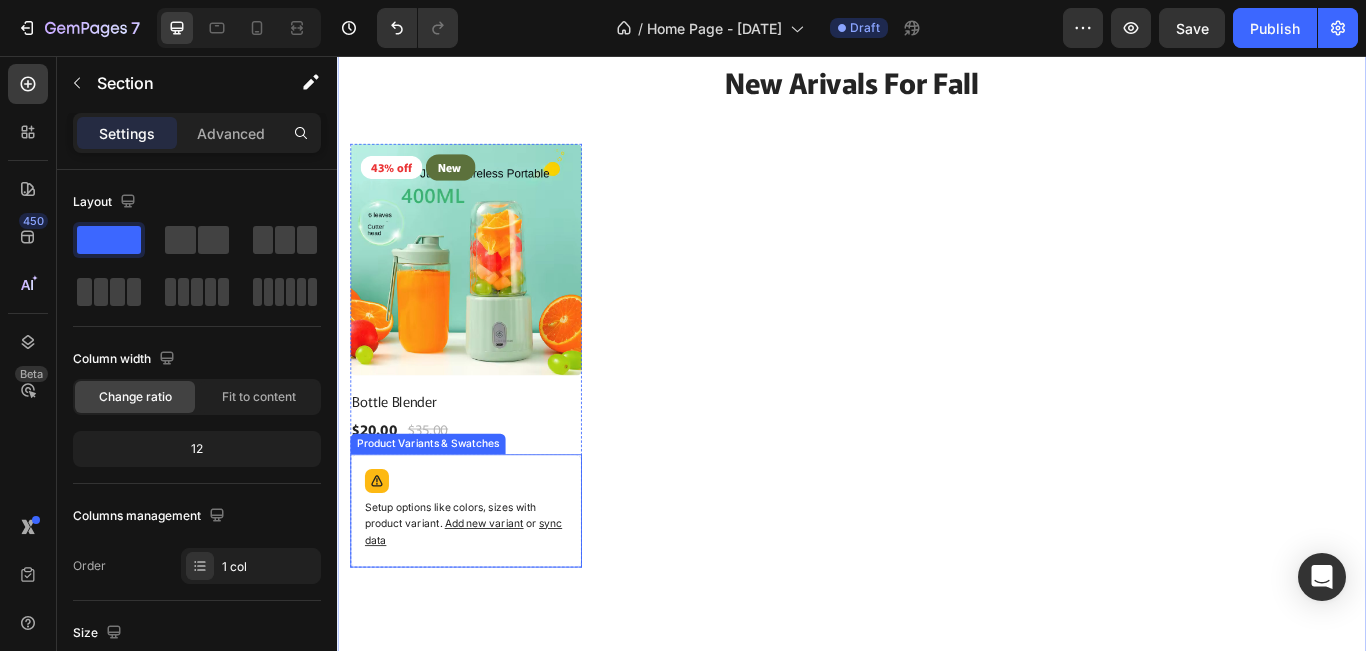 click on "Setup options like colors, sizes with product variant.       Add new variant   or   sync data" at bounding box center [487, 586] 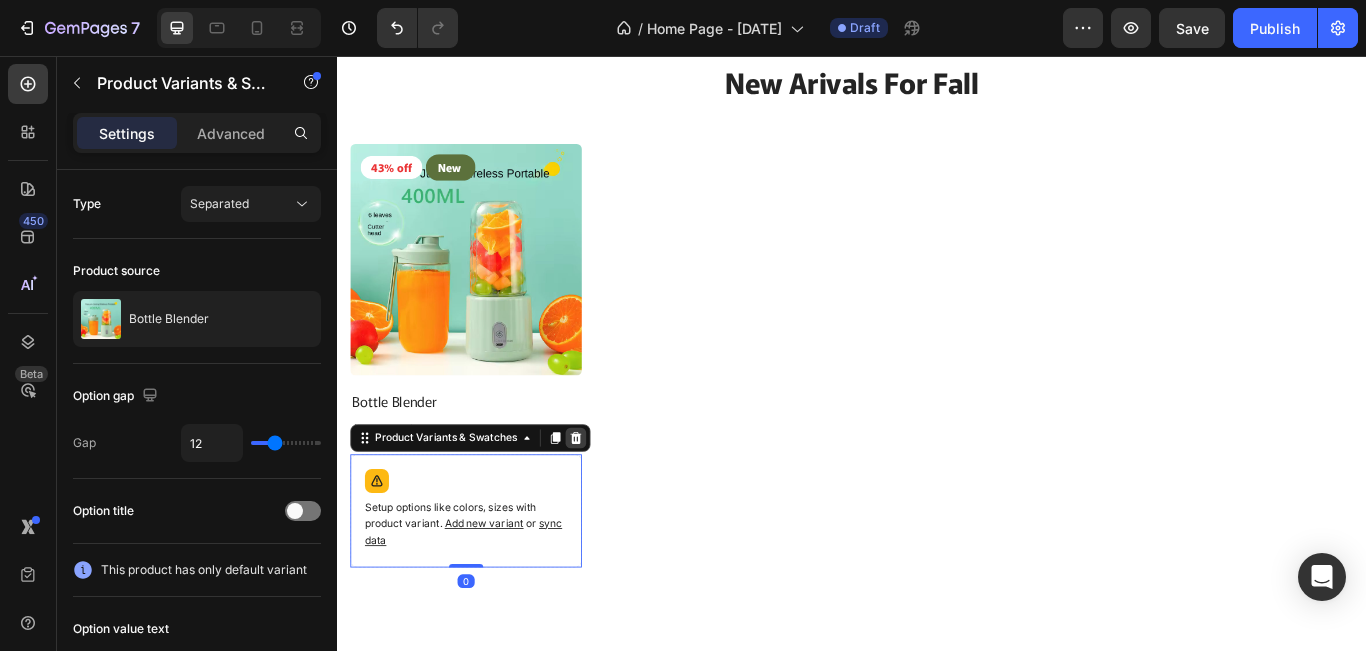 click at bounding box center [615, 501] 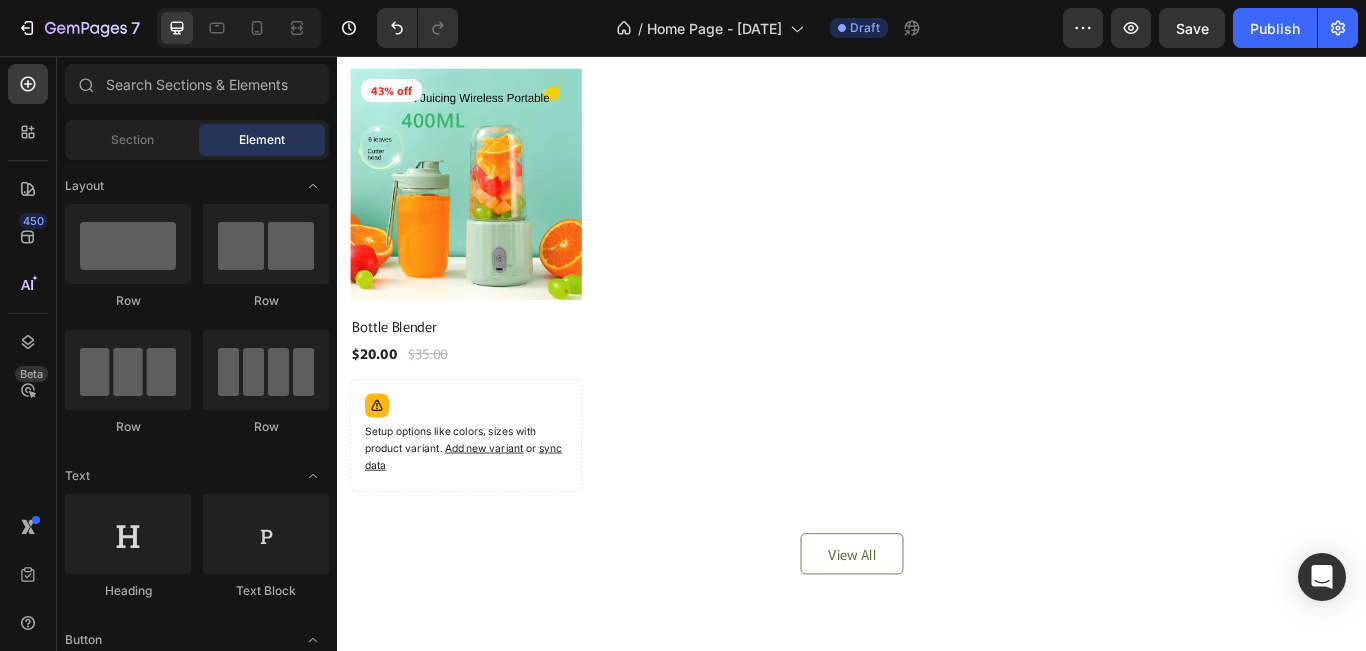 scroll, scrollTop: 0, scrollLeft: 0, axis: both 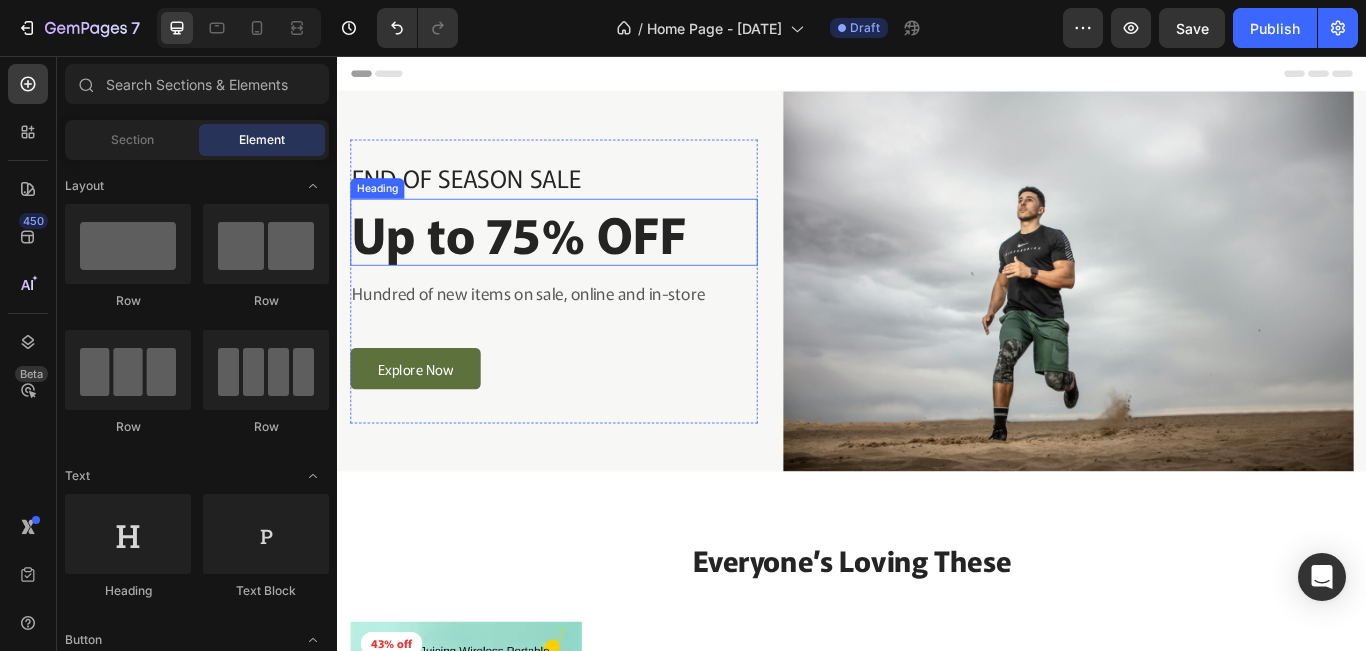 click on "Up to 75% OFF" at bounding box center [589, 261] 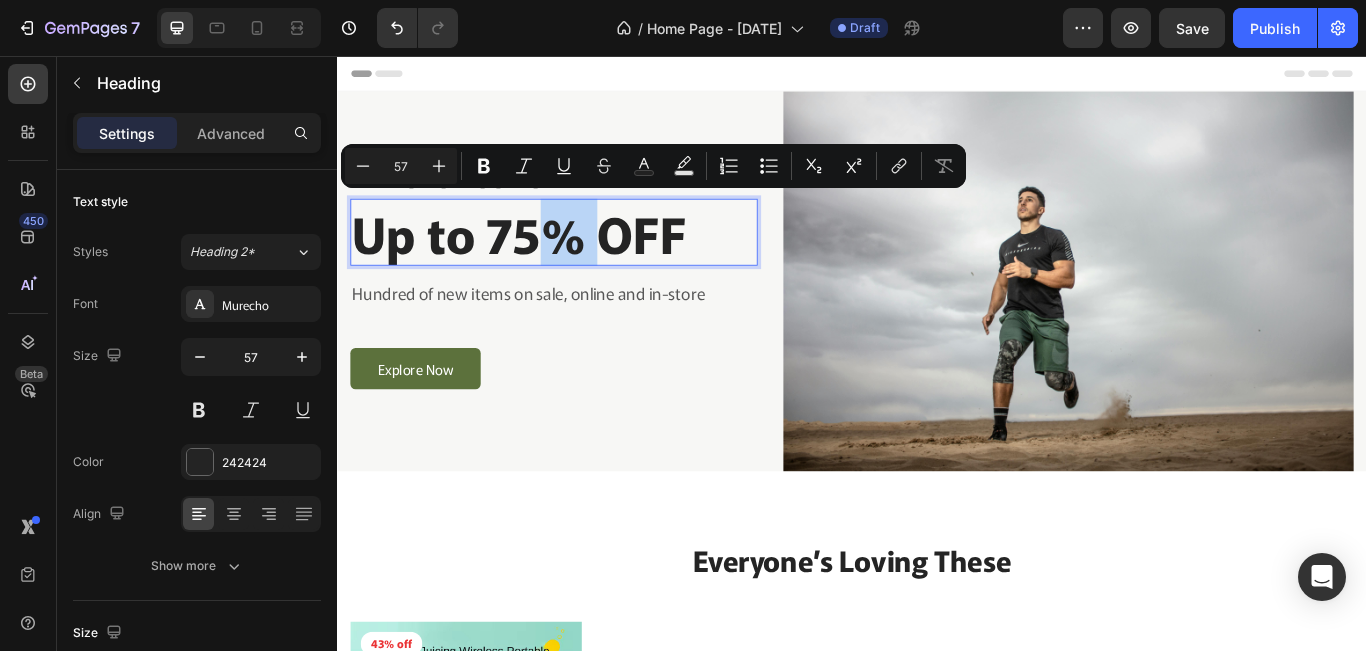 click on "Up to 75% OFF" at bounding box center [589, 261] 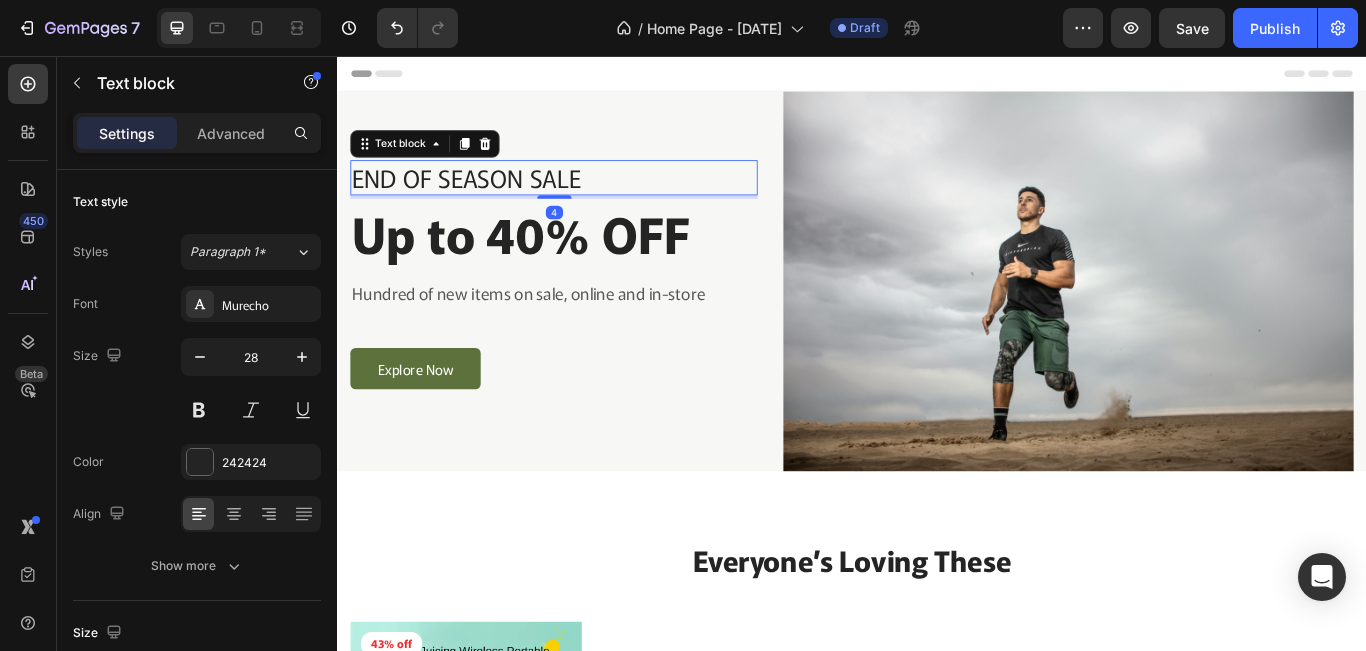 click on "END OF SEASON SALE" at bounding box center (589, 197) 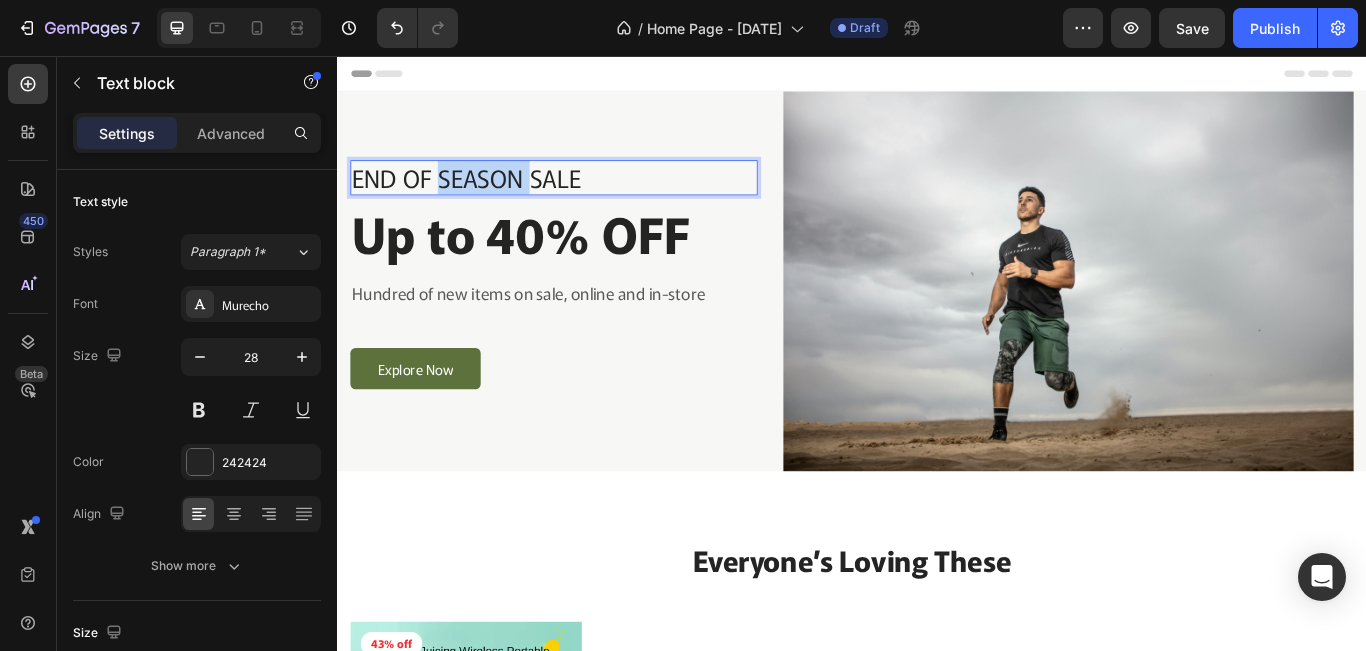 click on "END OF SEASON SALE" at bounding box center (589, 197) 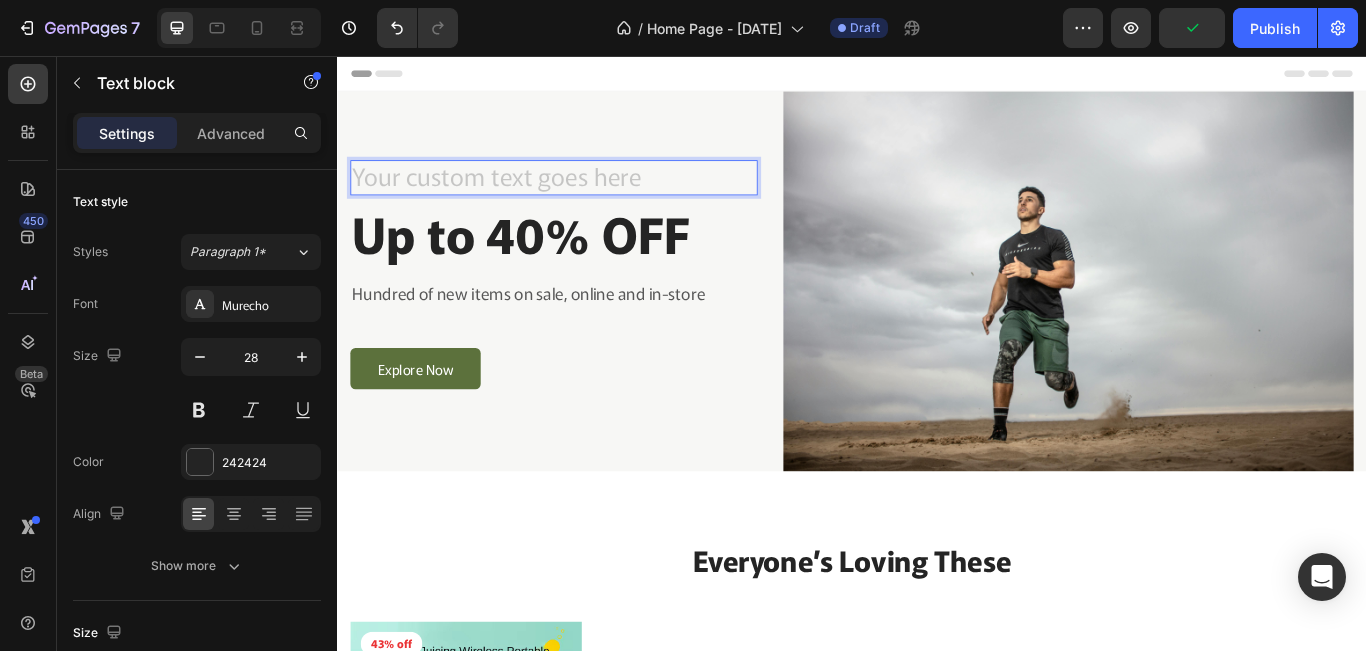 click at bounding box center [589, 197] 